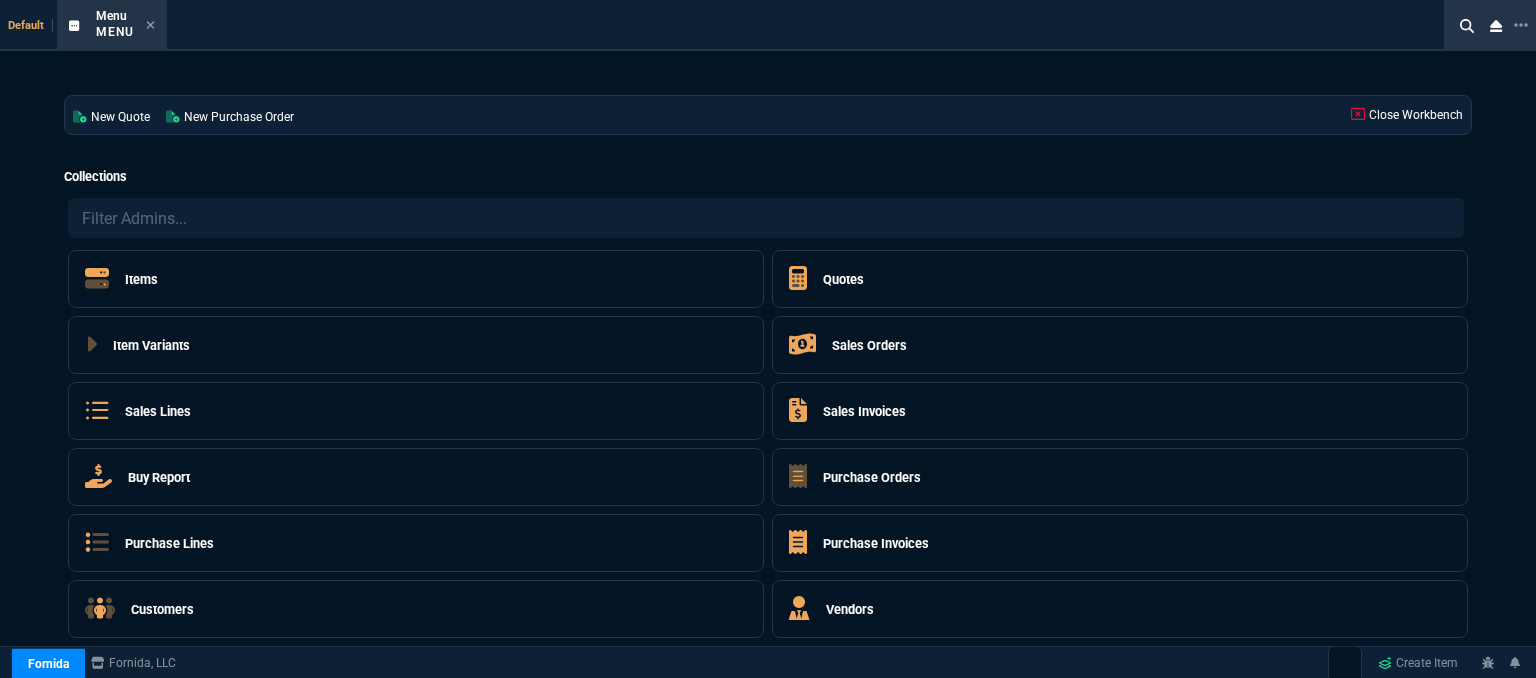 scroll, scrollTop: 0, scrollLeft: 0, axis: both 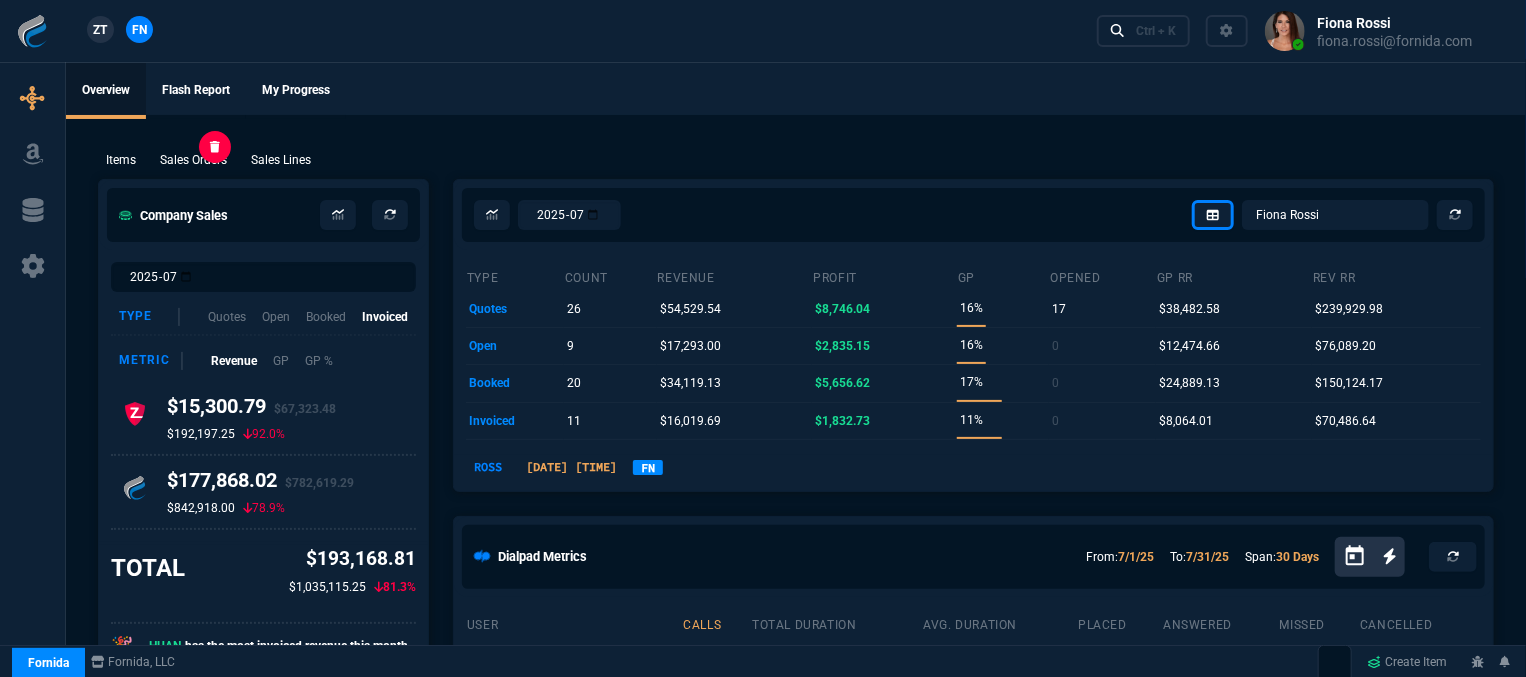 click on "Sales Orders" at bounding box center [121, 160] 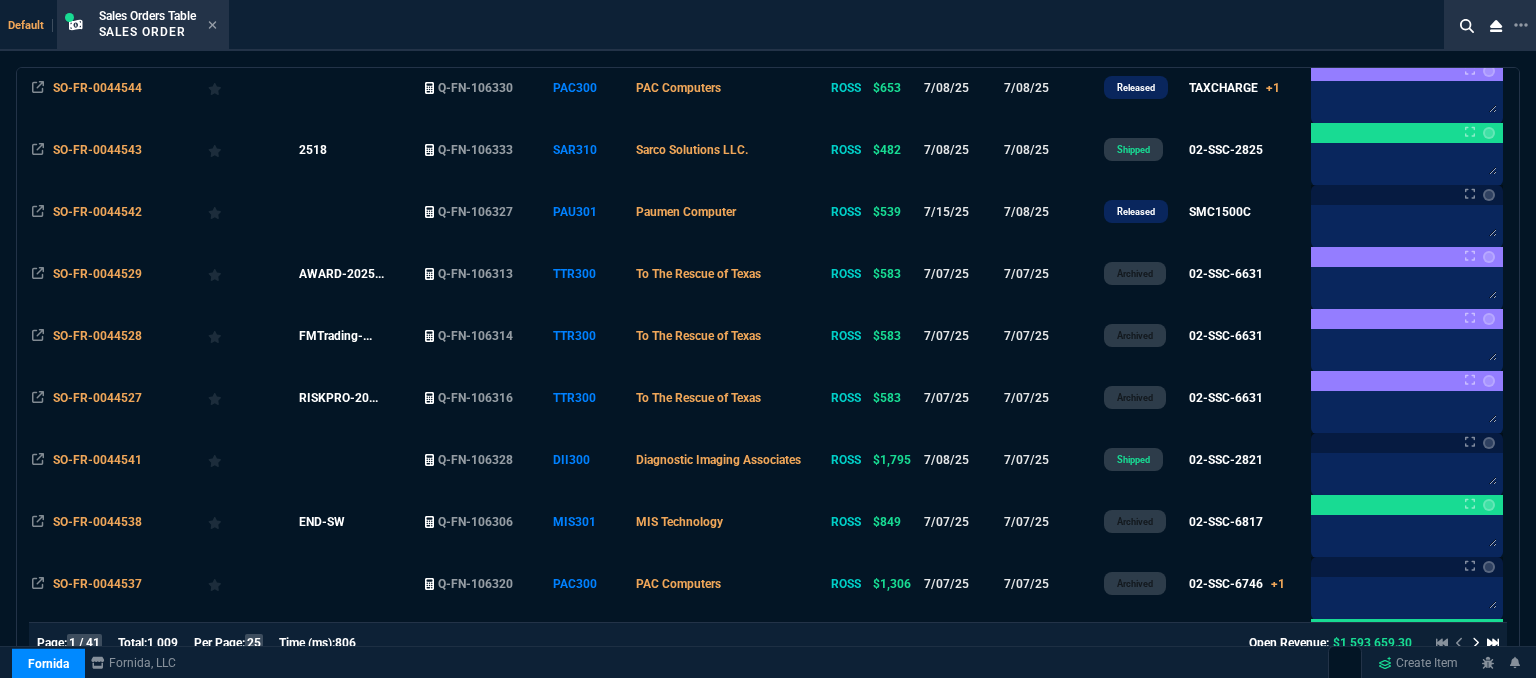 scroll, scrollTop: 300, scrollLeft: 0, axis: vertical 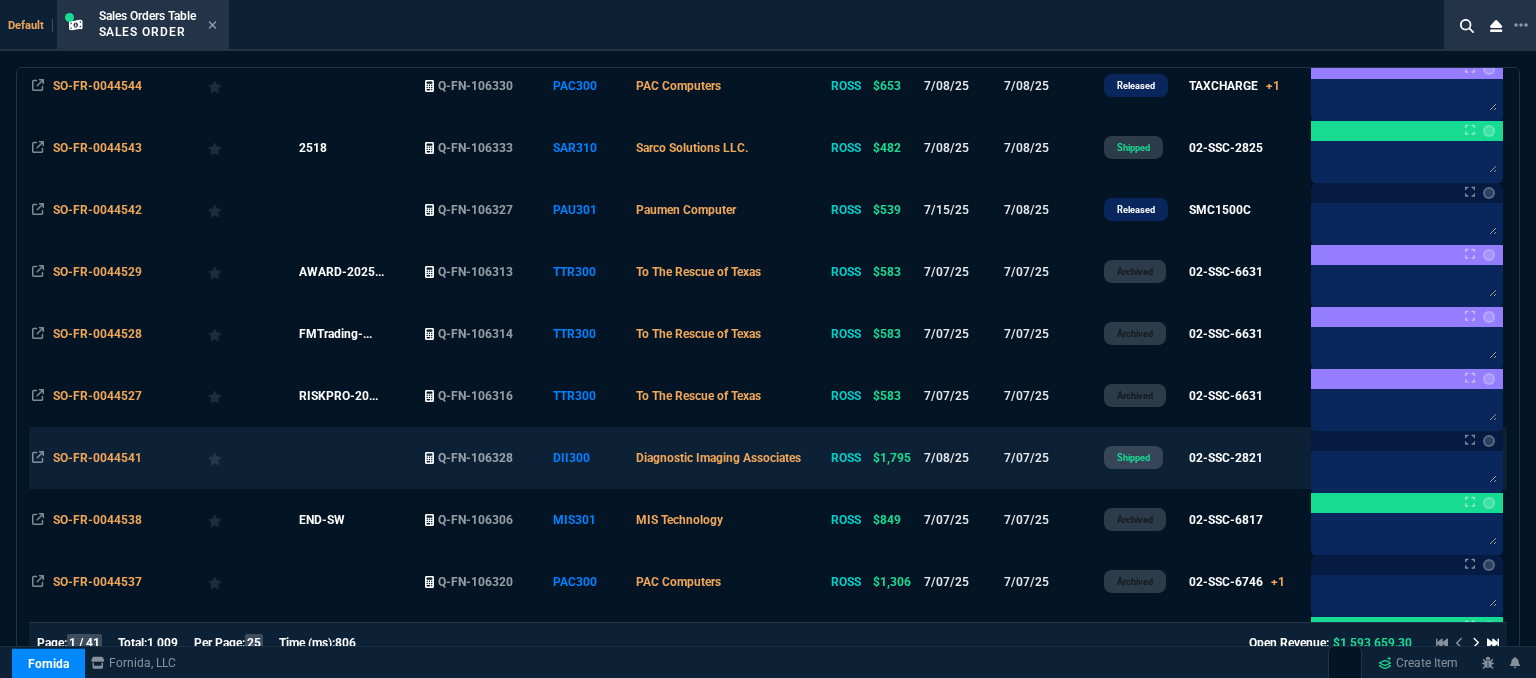 click on "7/07/25" at bounding box center (1050, 458) 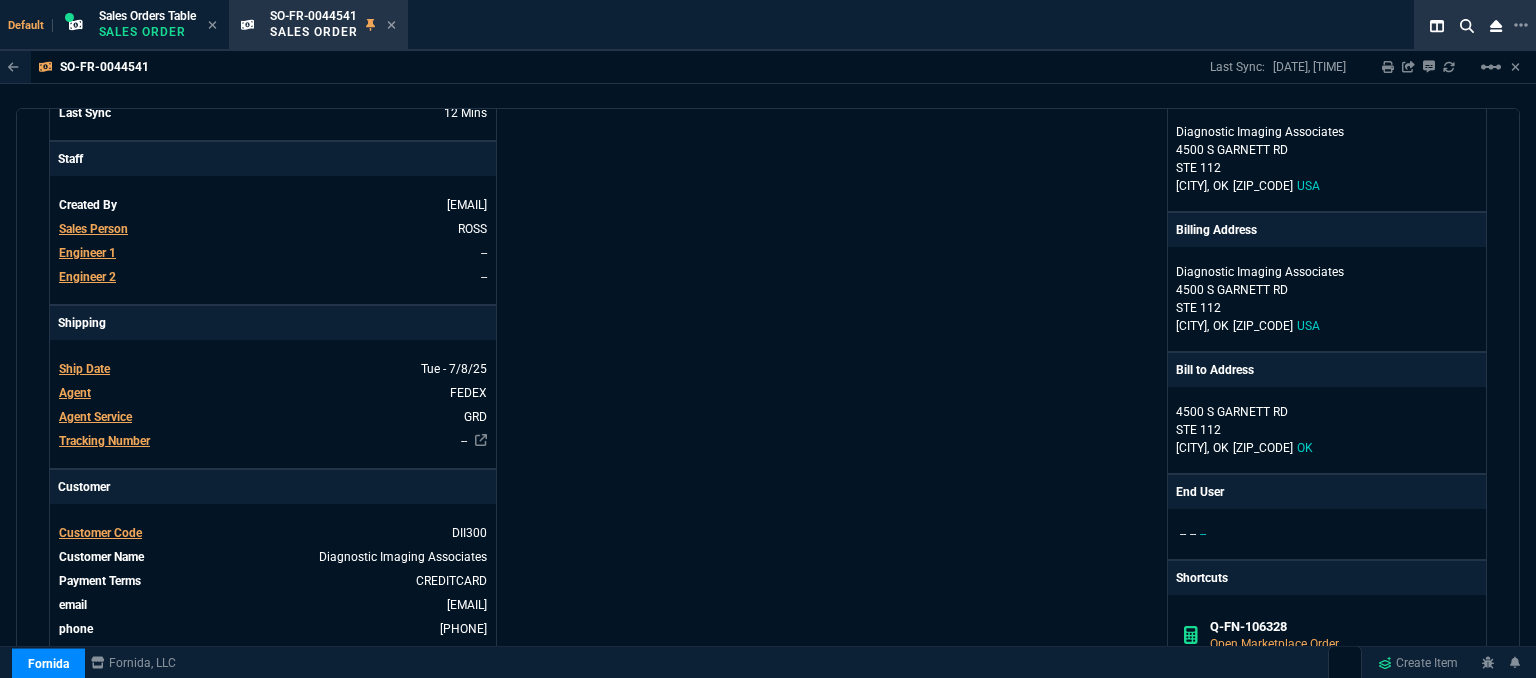 scroll, scrollTop: 0, scrollLeft: 0, axis: both 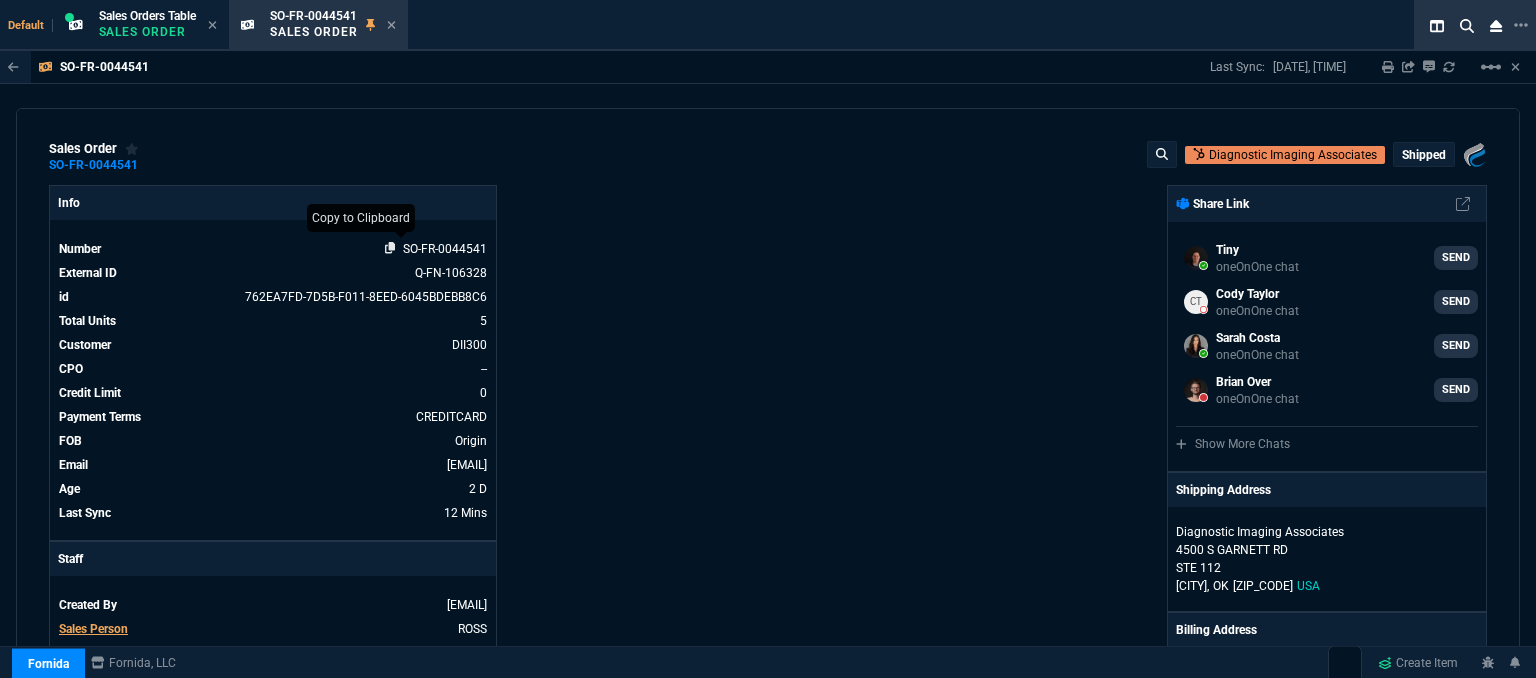 click at bounding box center [390, 248] 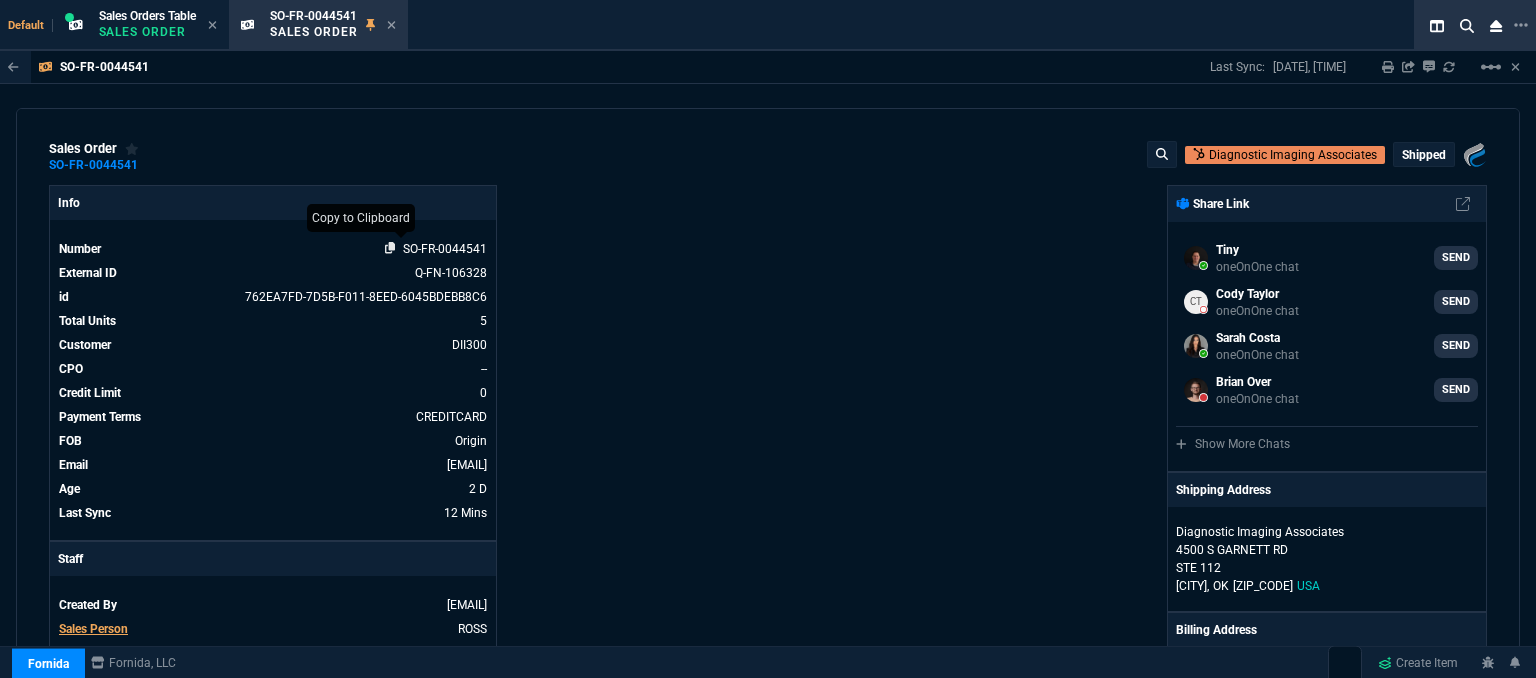 click at bounding box center (390, 248) 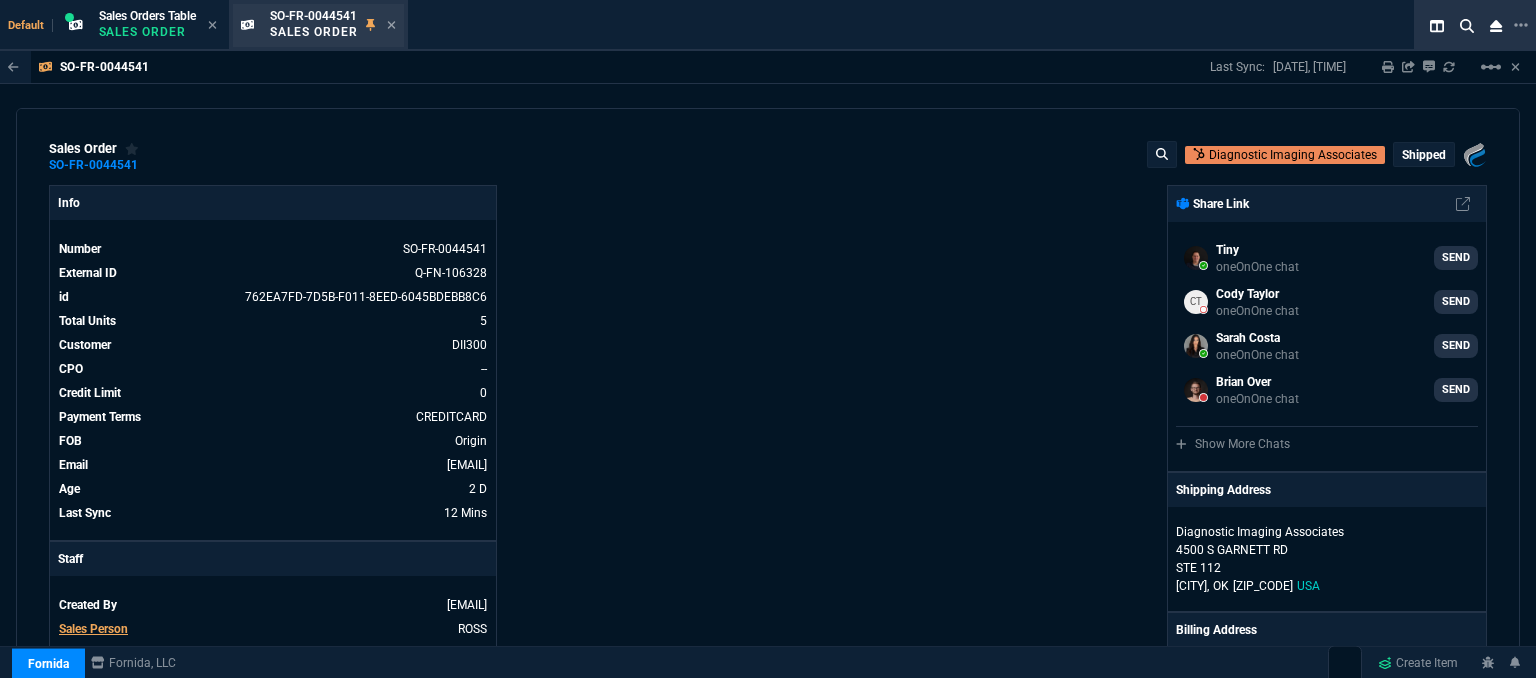 click on "SO-FR-0044541  Sales Order" at bounding box center (318, 25) 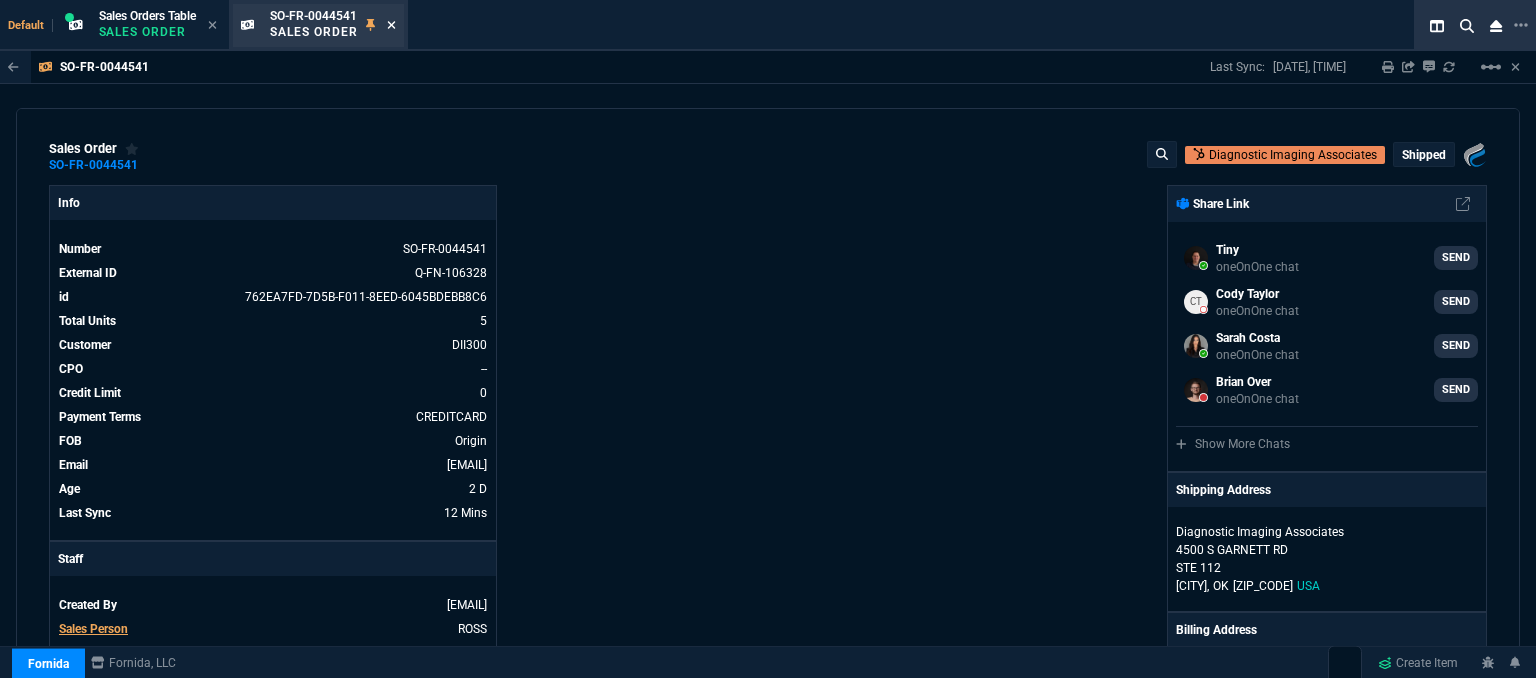click at bounding box center (391, 25) 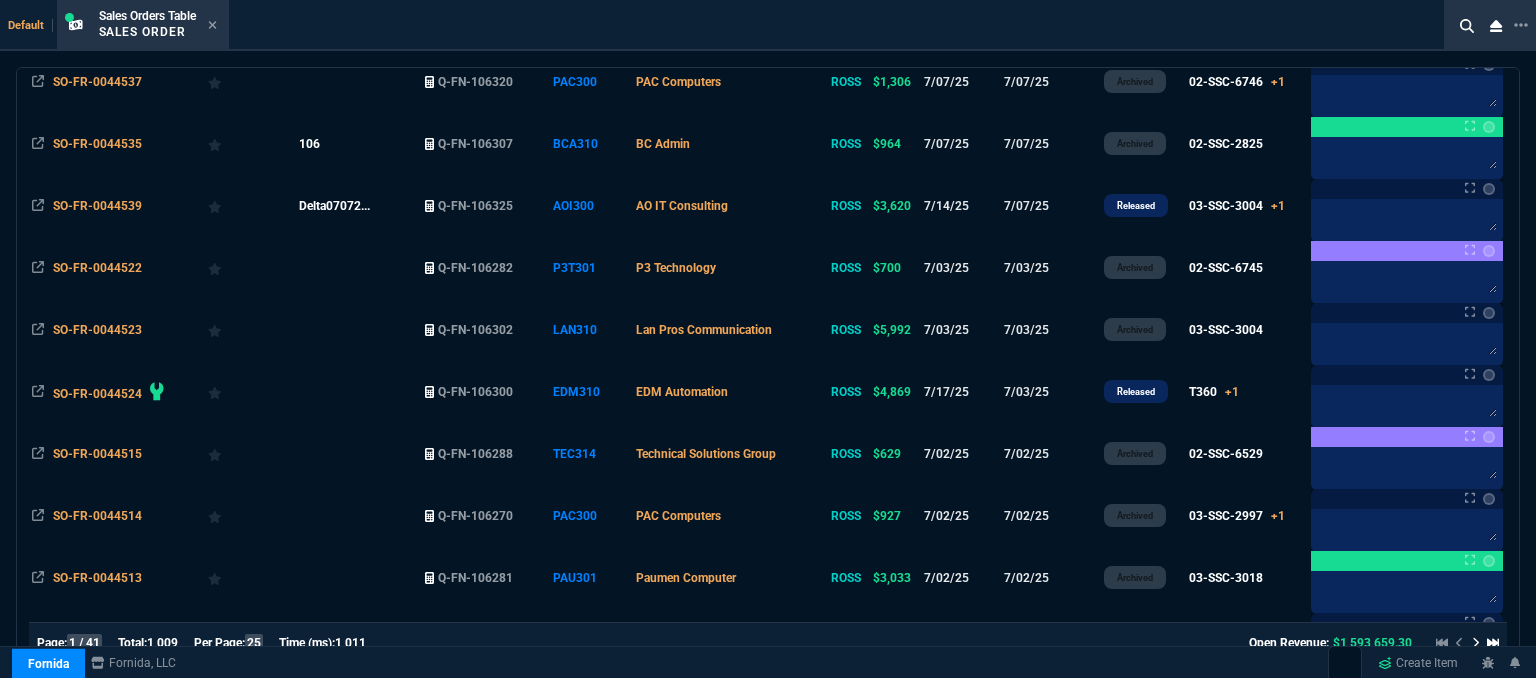 scroll, scrollTop: 1100, scrollLeft: 0, axis: vertical 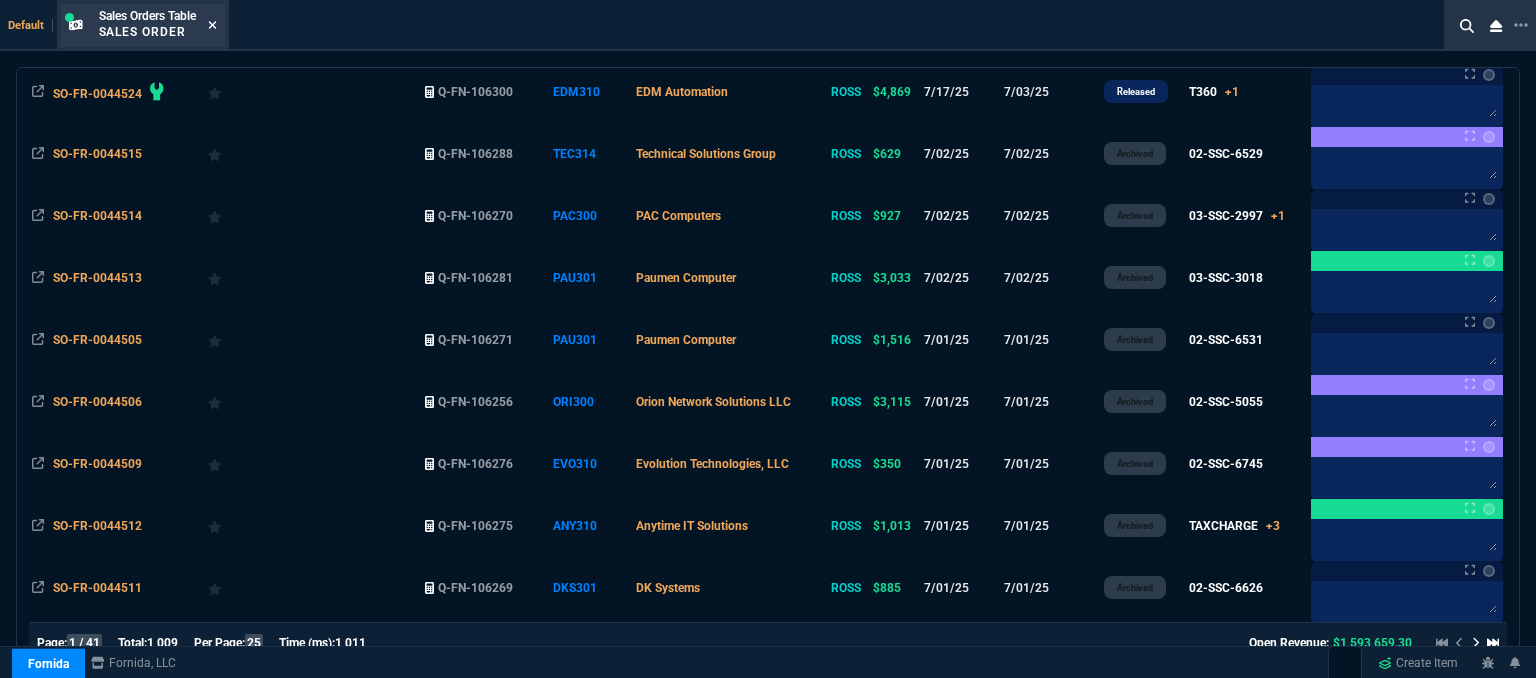 click at bounding box center (212, 25) 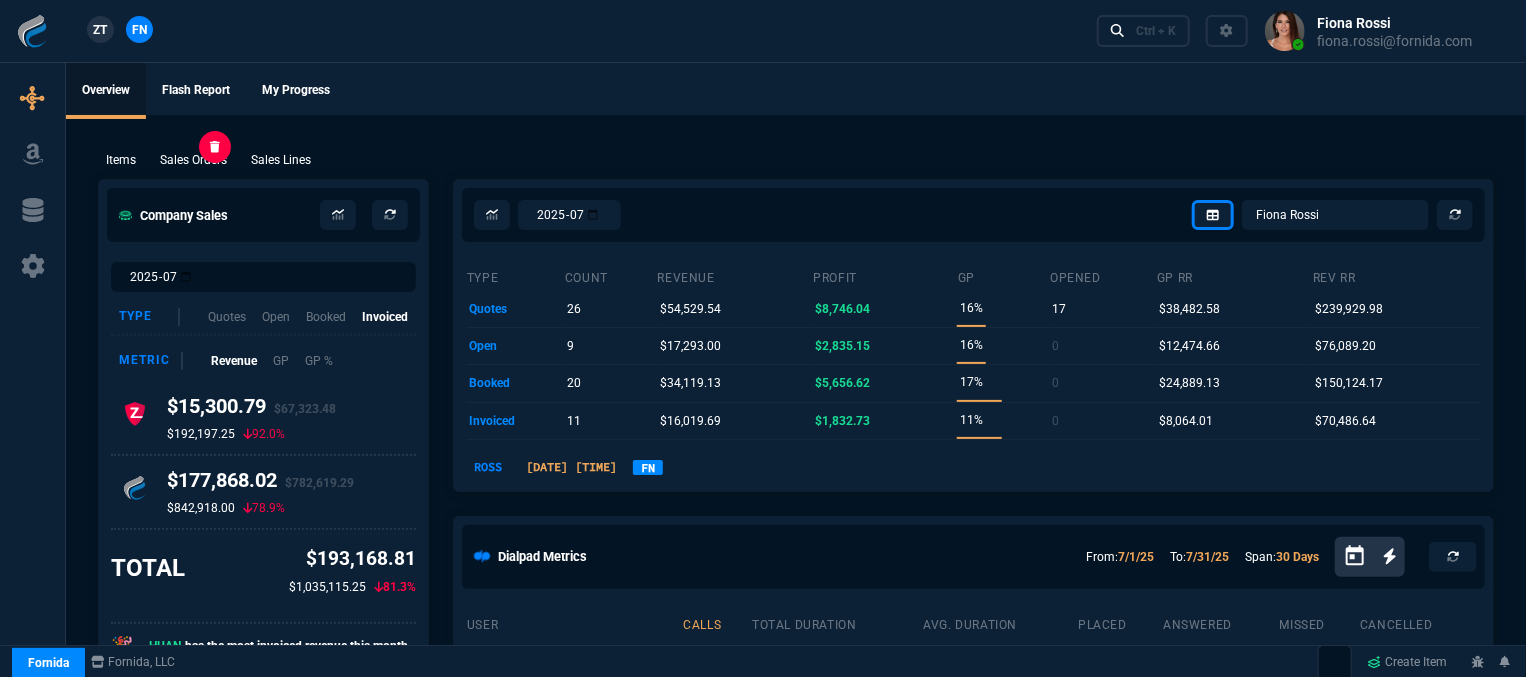 click on "Sales Orders" at bounding box center [121, 160] 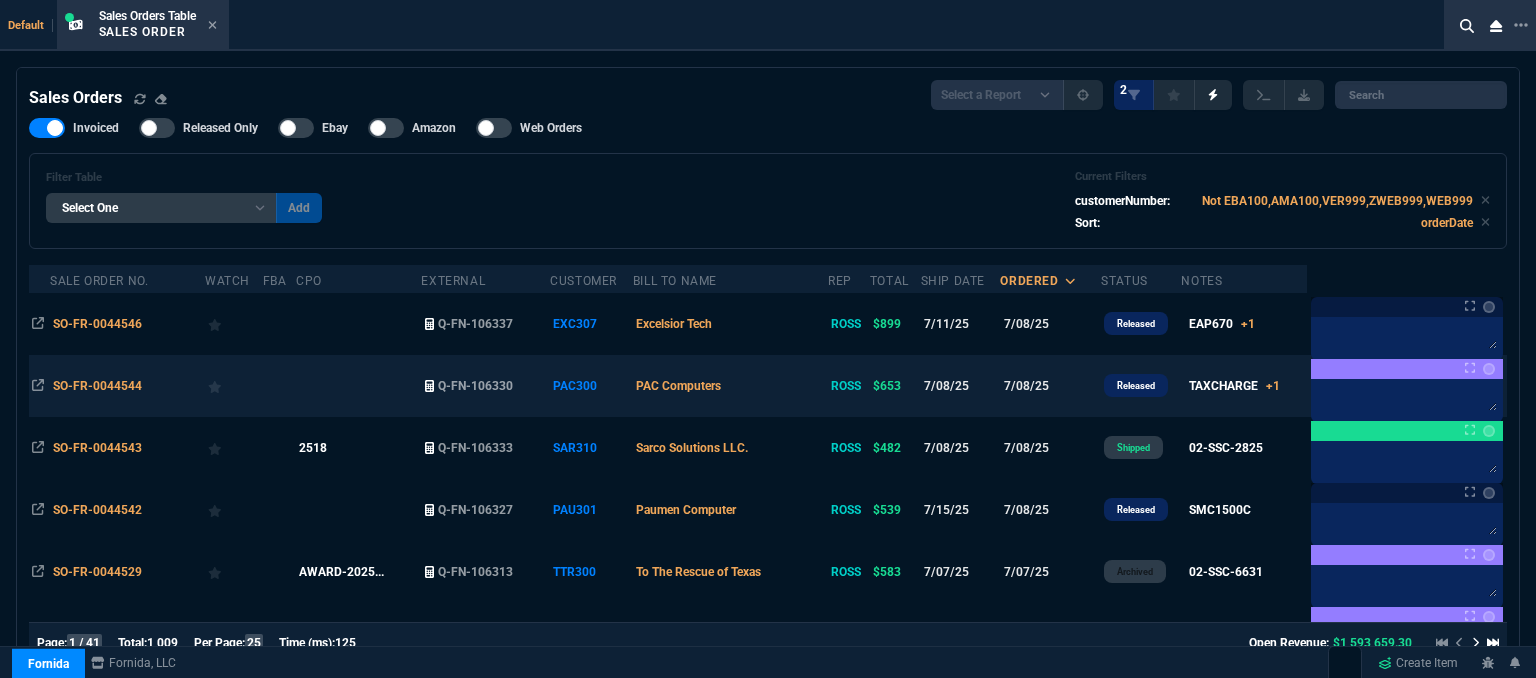 click on "PAC Computers" at bounding box center (730, 386) 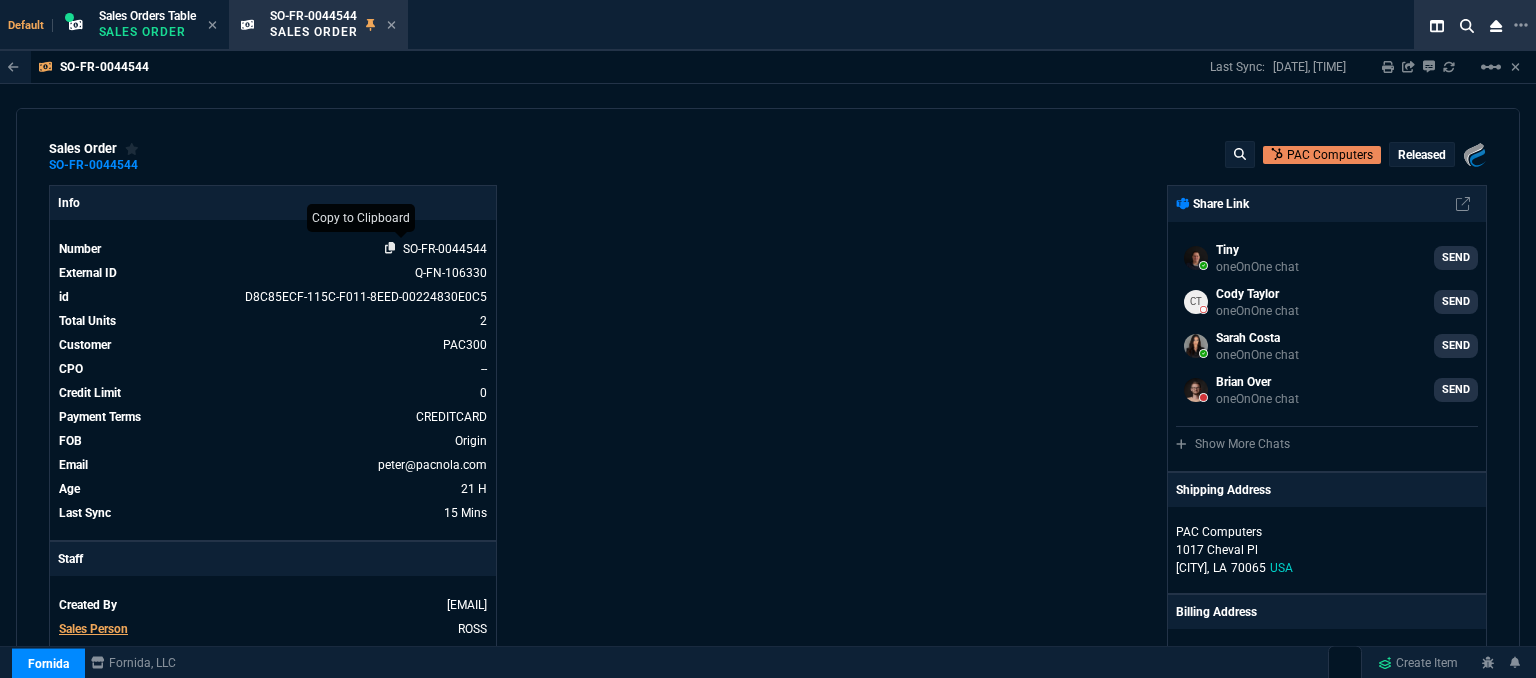 click at bounding box center (390, 248) 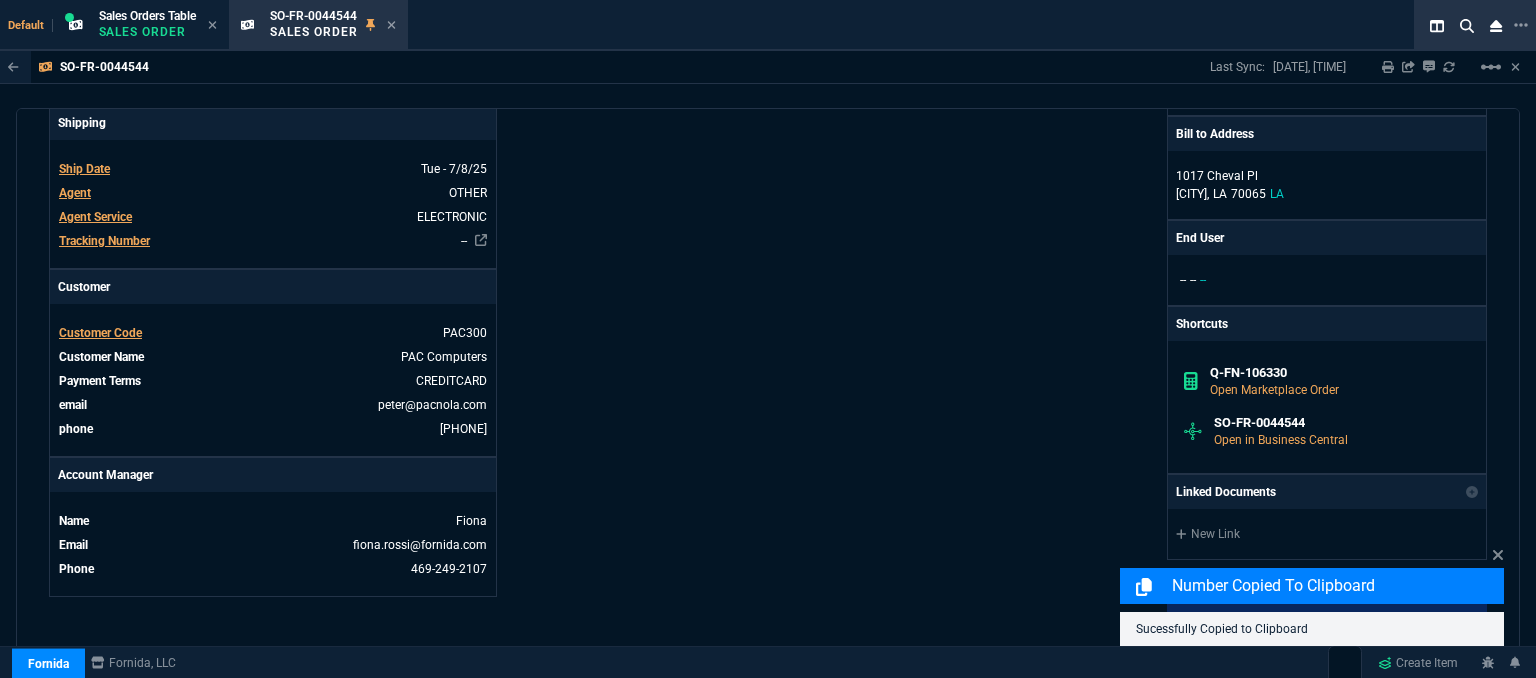 scroll, scrollTop: 1155, scrollLeft: 0, axis: vertical 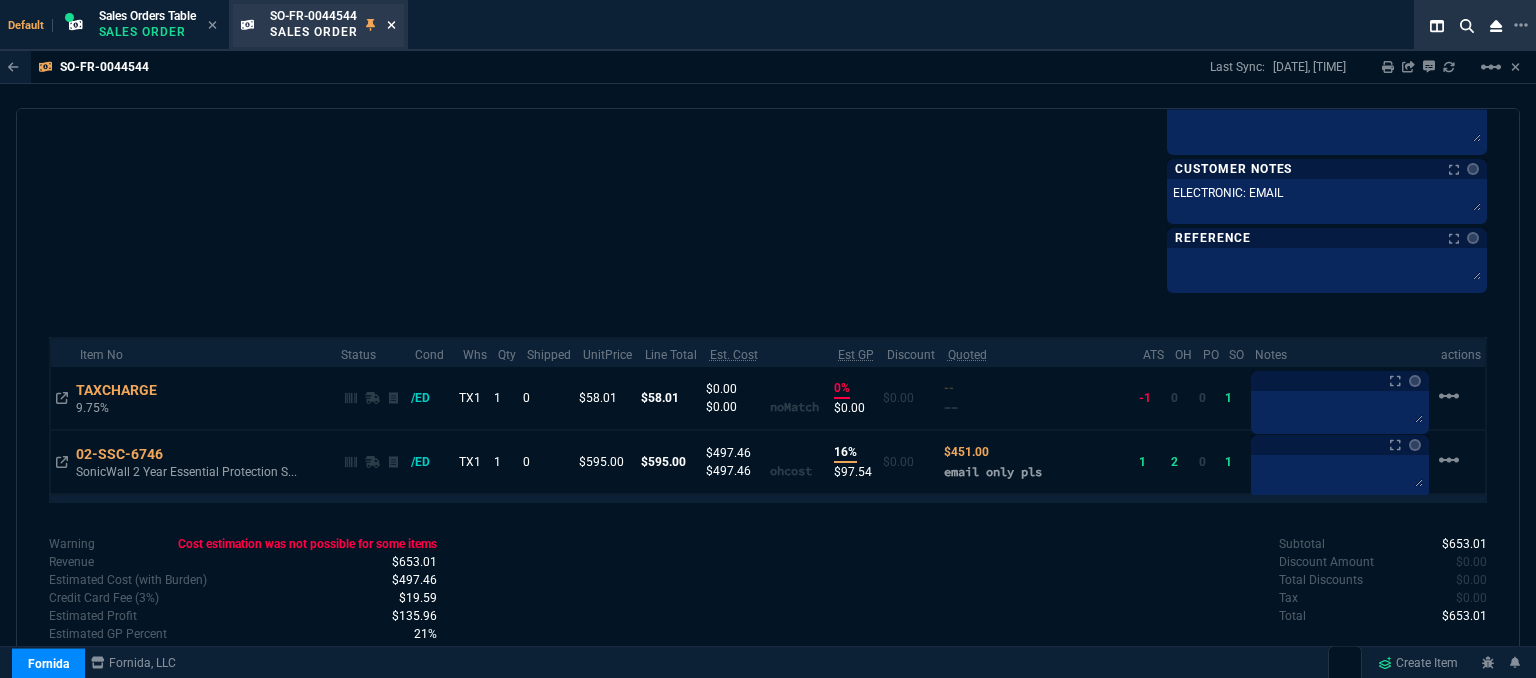 click at bounding box center [391, 25] 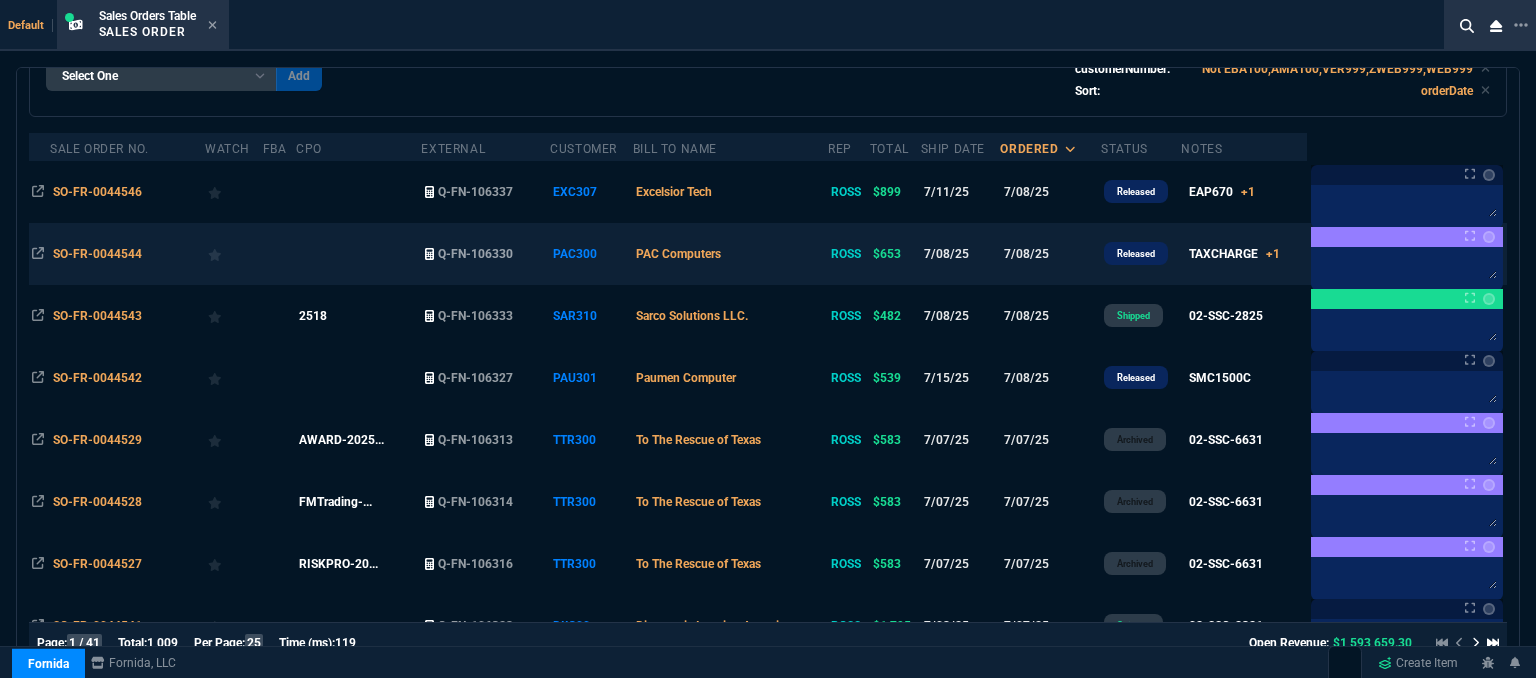 scroll, scrollTop: 300, scrollLeft: 0, axis: vertical 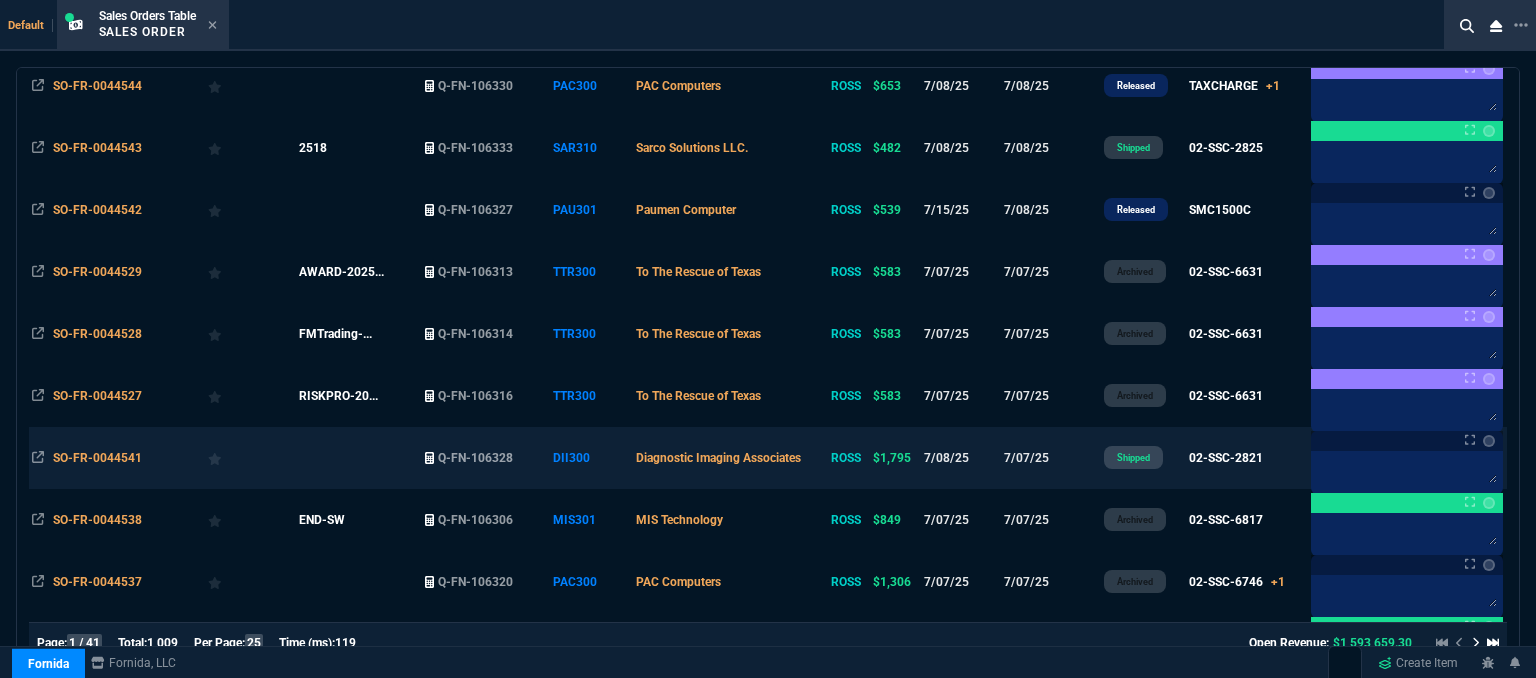 click on "7/07/25" at bounding box center (1050, 458) 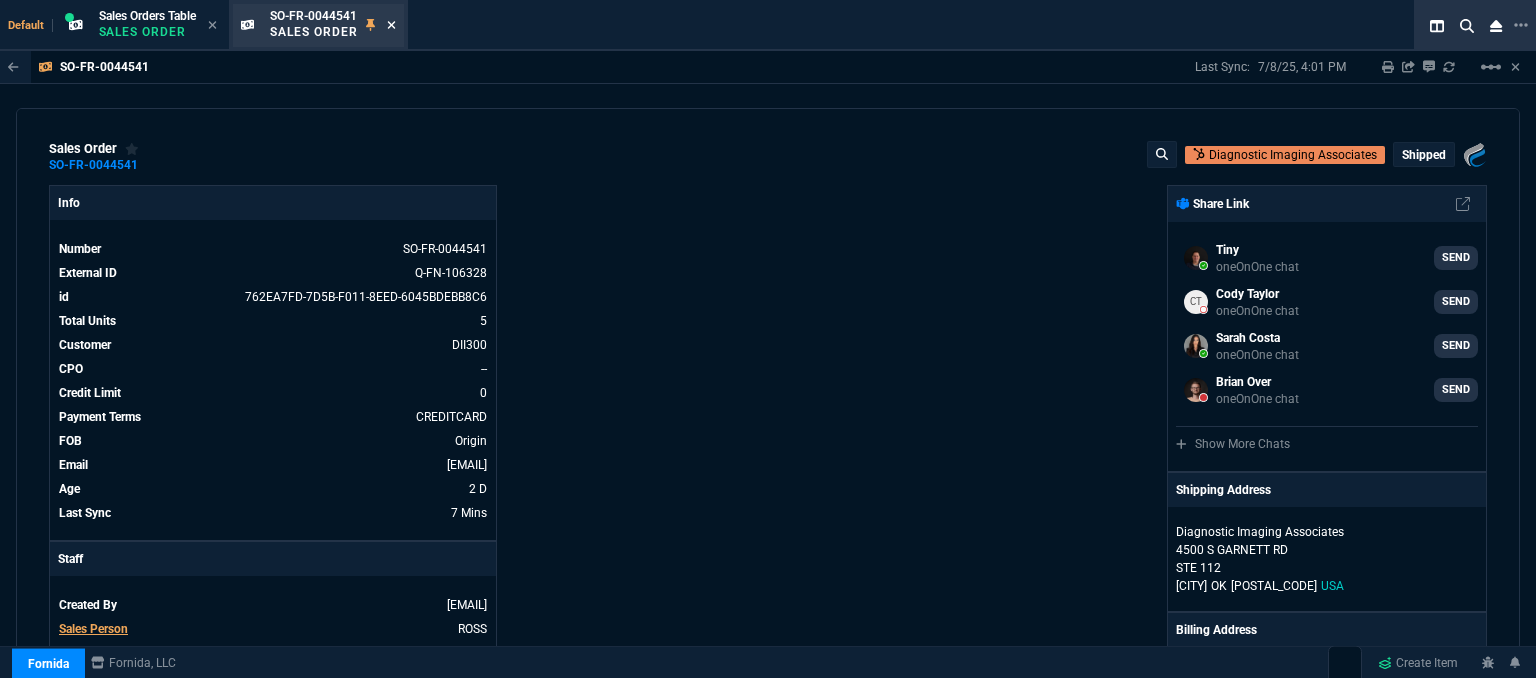 click at bounding box center (391, 25) 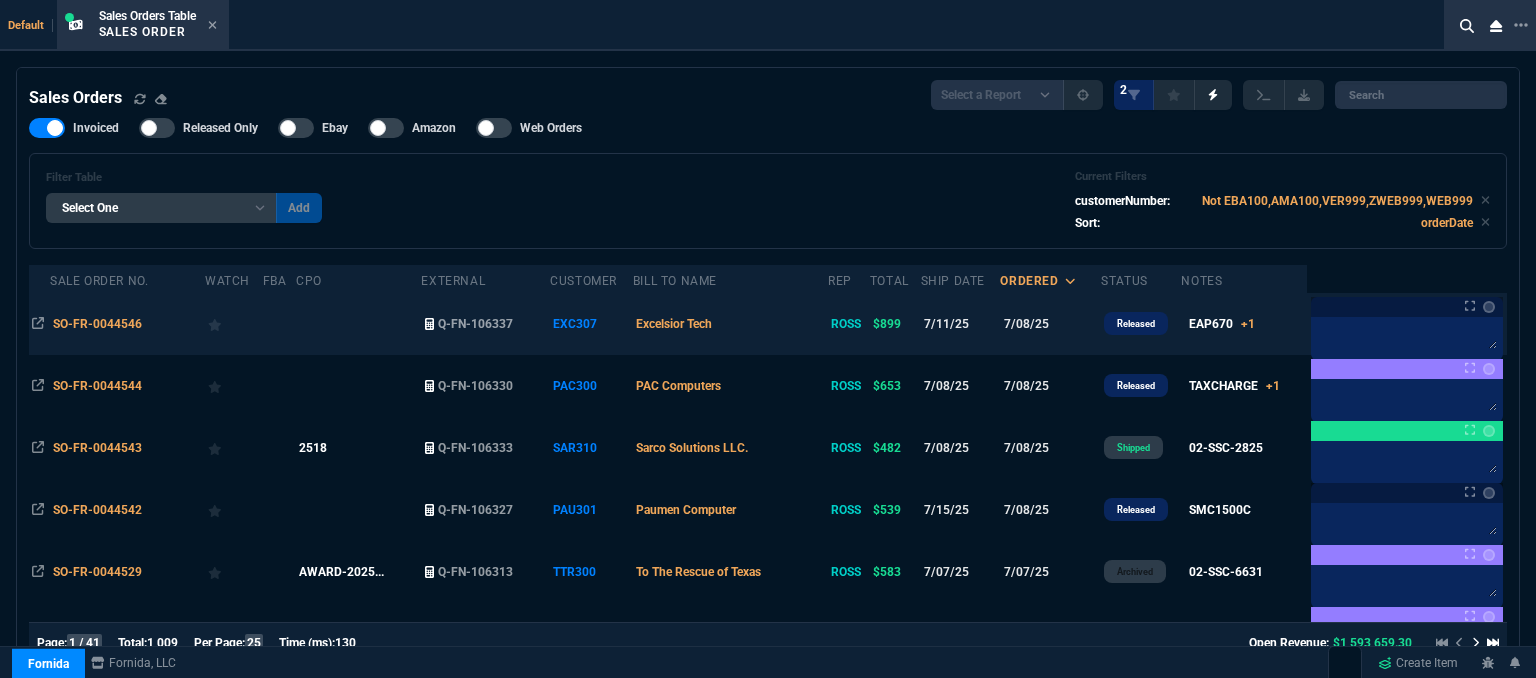 click on "Excelsior Tech" at bounding box center (730, 324) 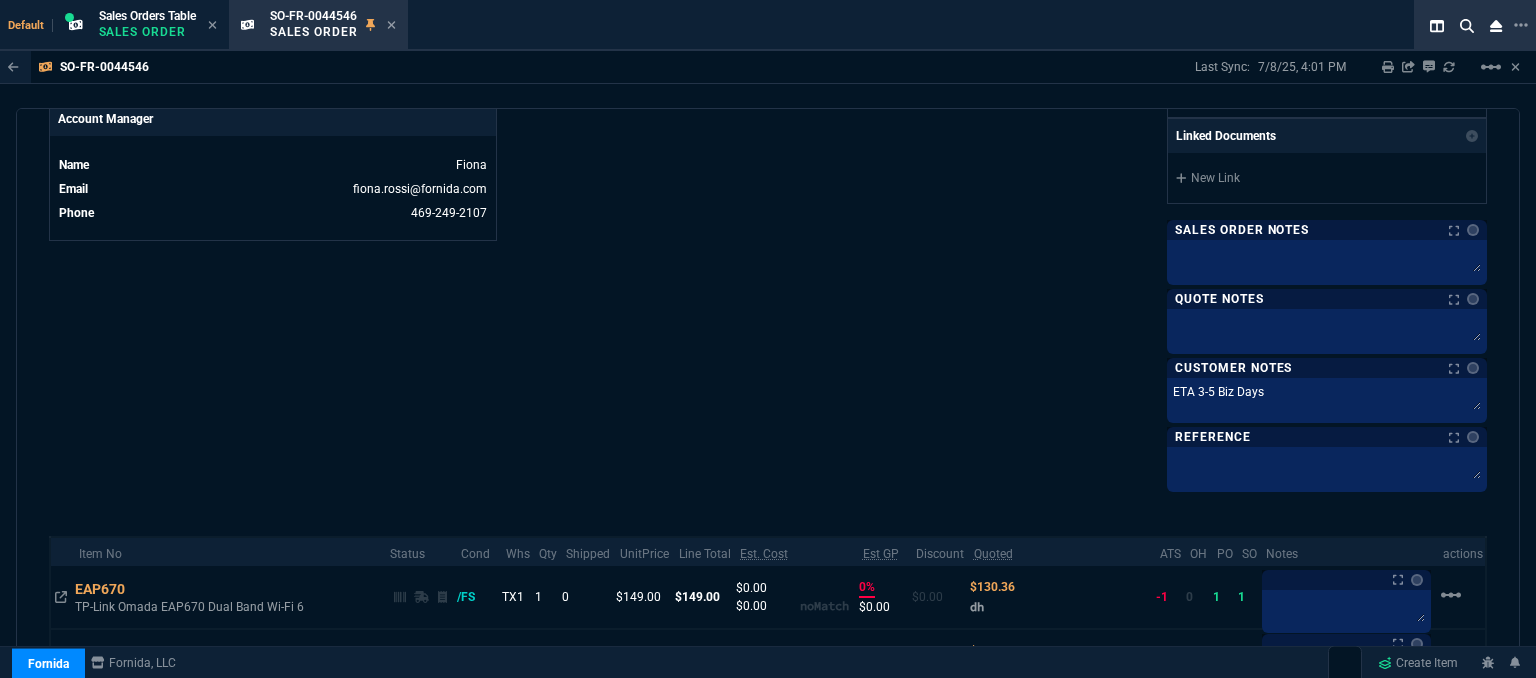 scroll, scrollTop: 1100, scrollLeft: 0, axis: vertical 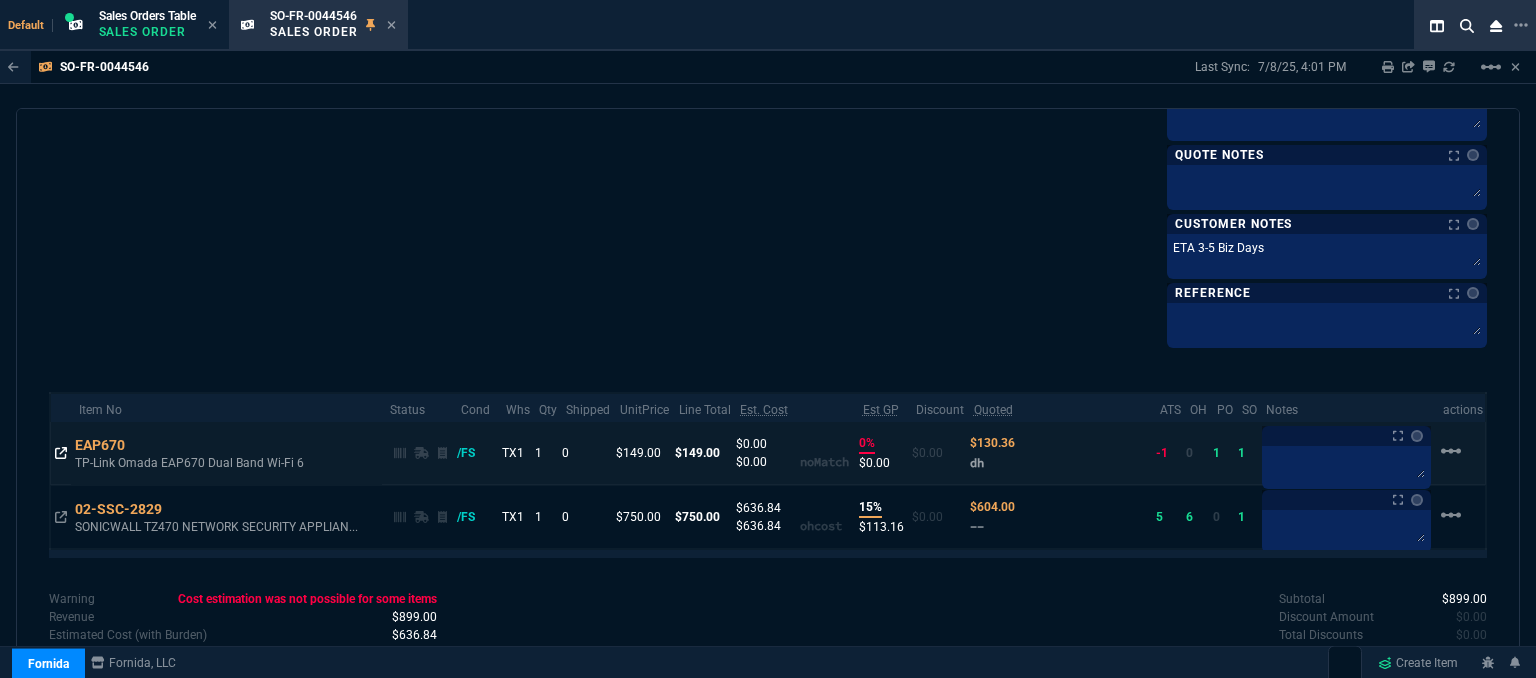 click at bounding box center (61, 453) 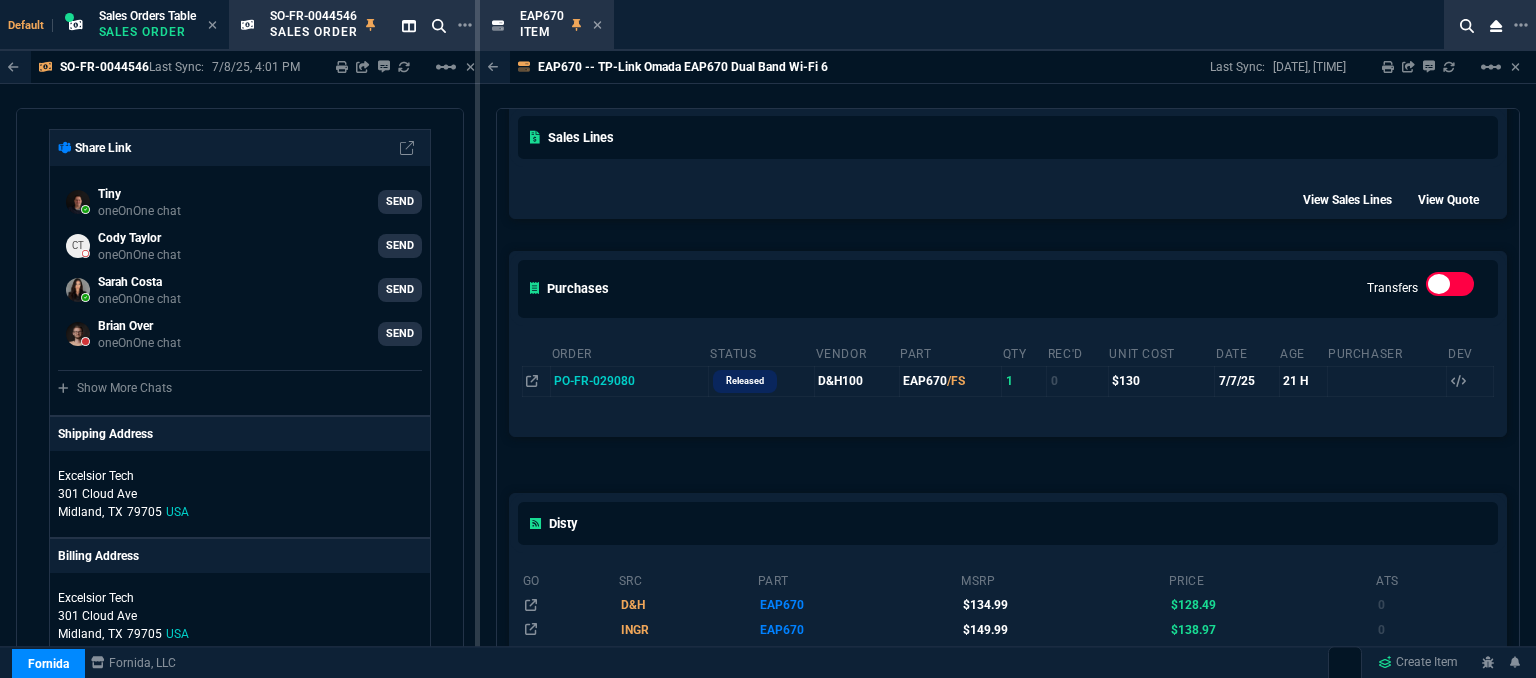 scroll, scrollTop: 400, scrollLeft: 0, axis: vertical 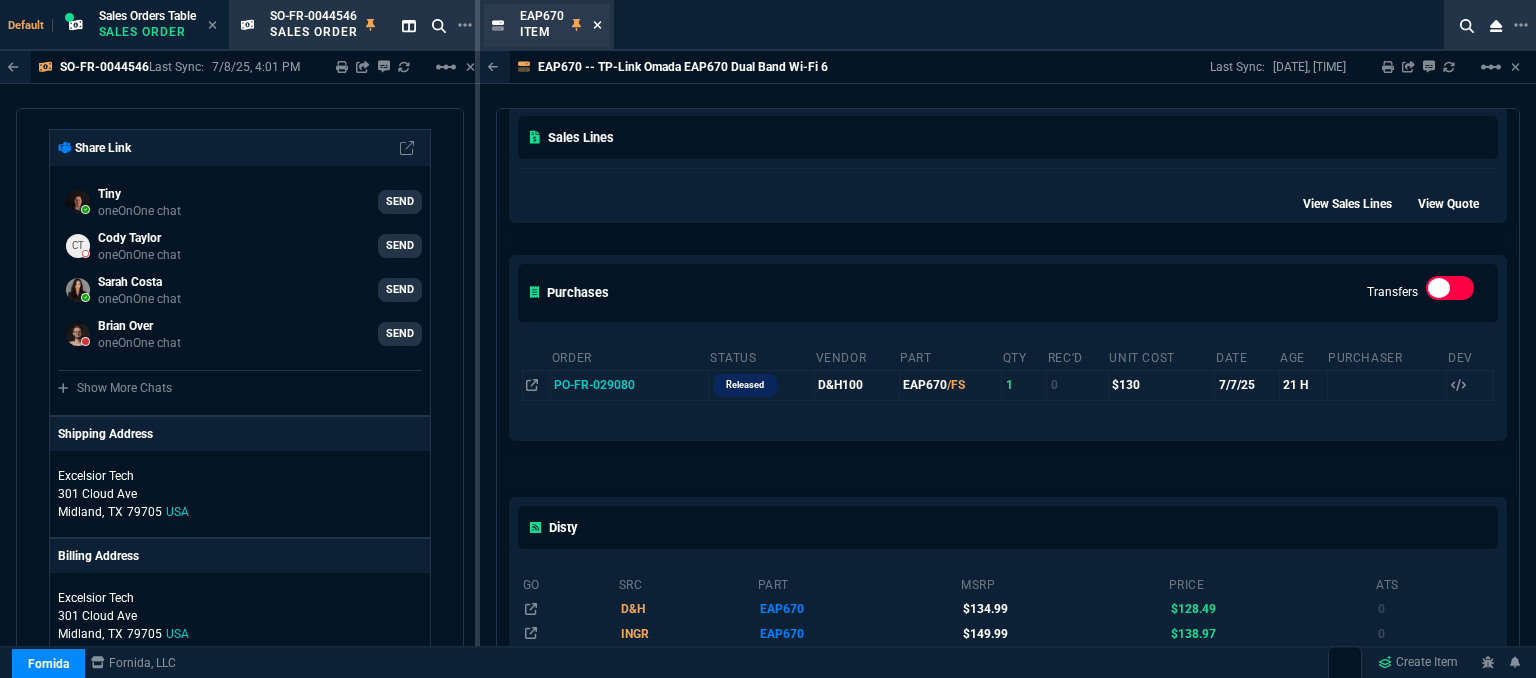 click at bounding box center [597, 25] 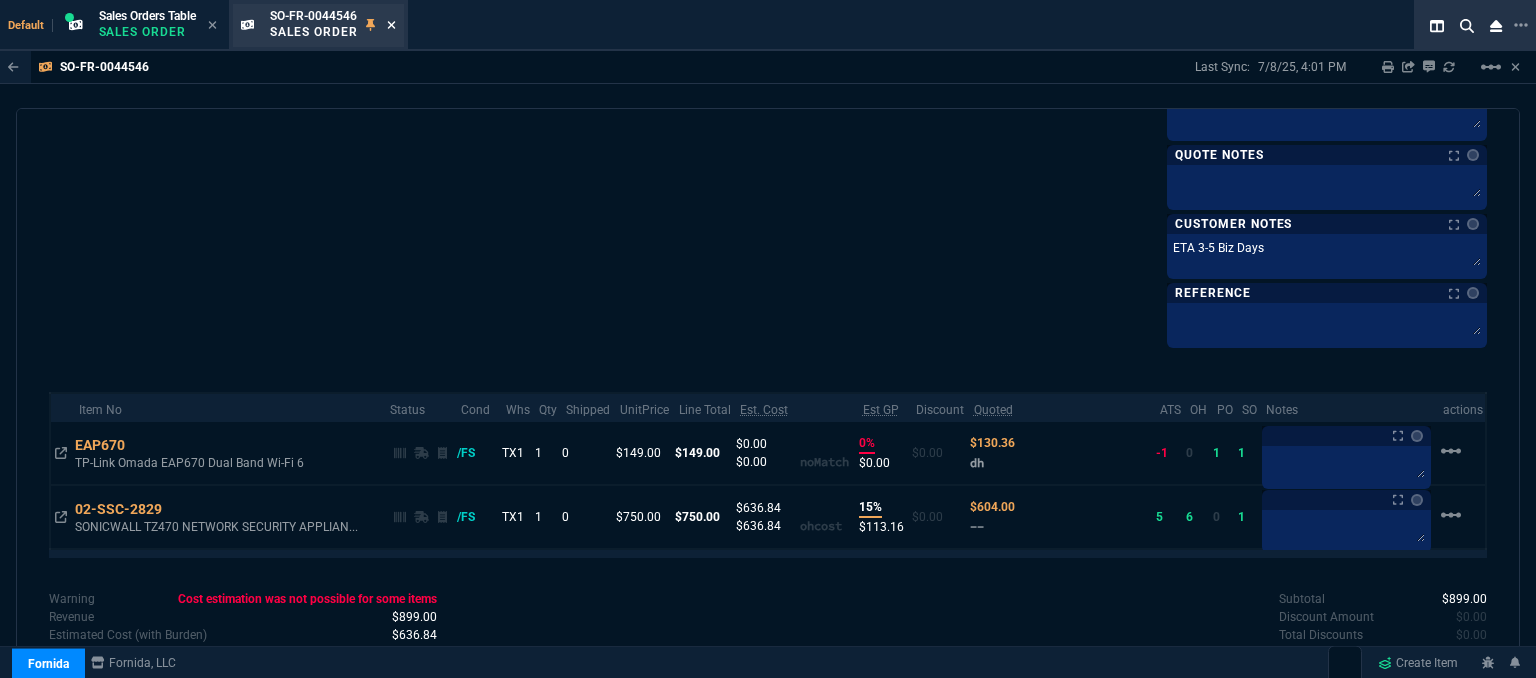 click at bounding box center [391, 25] 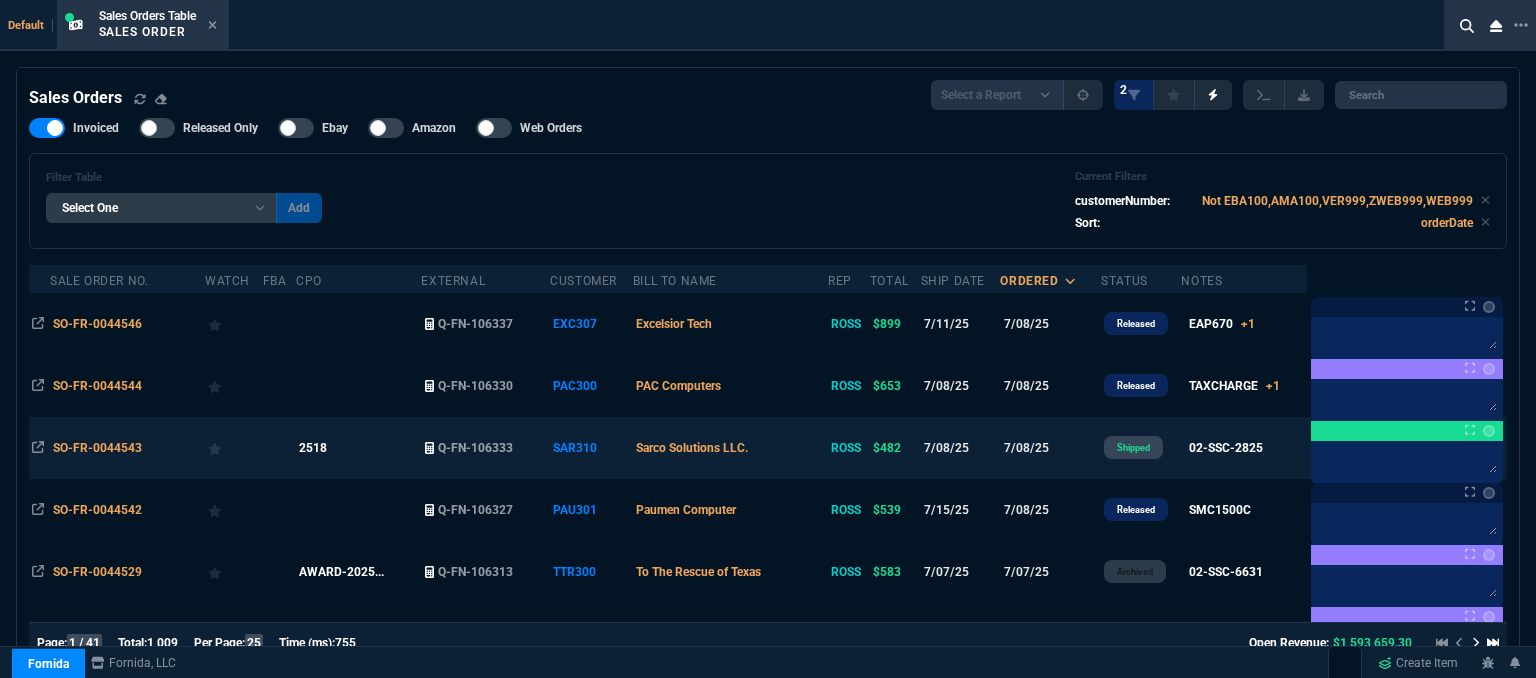 click on "Sarco Solutions LLC." at bounding box center [730, 448] 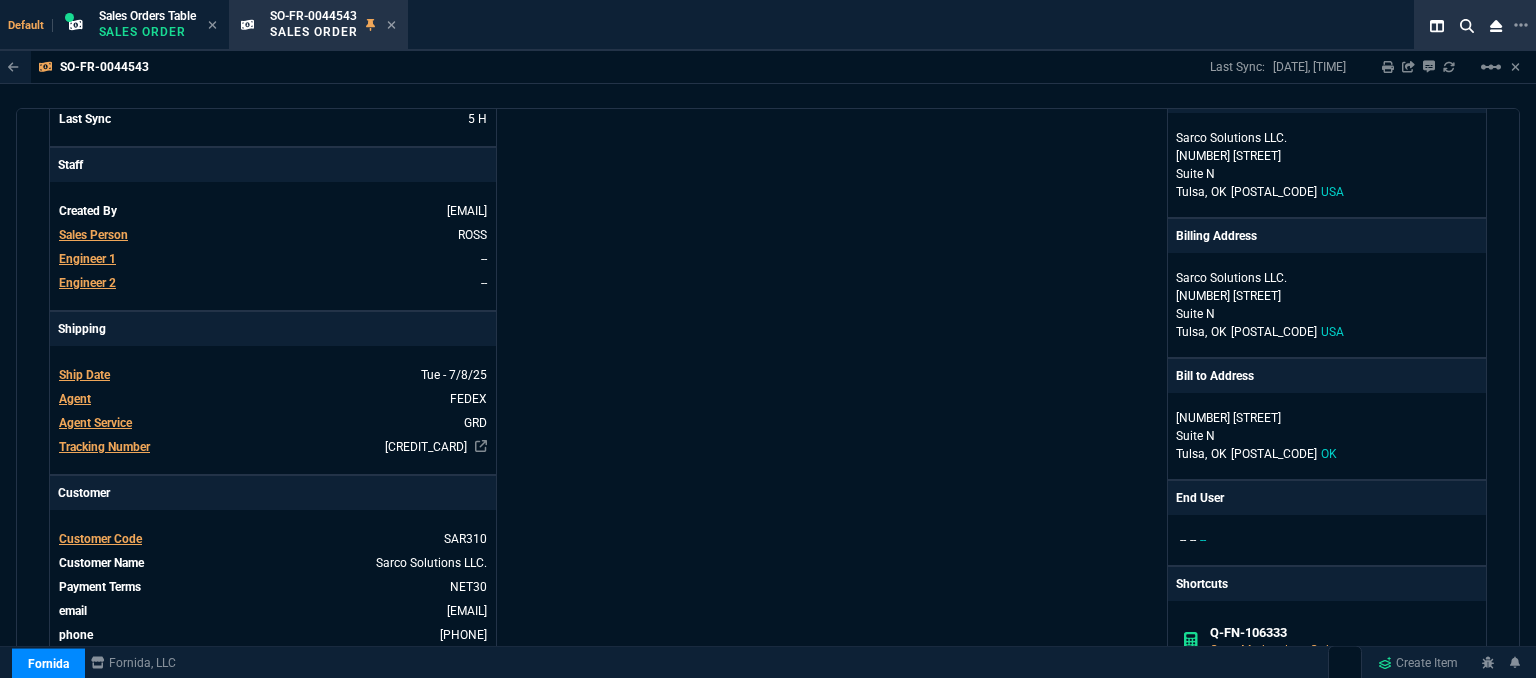 scroll, scrollTop: 500, scrollLeft: 0, axis: vertical 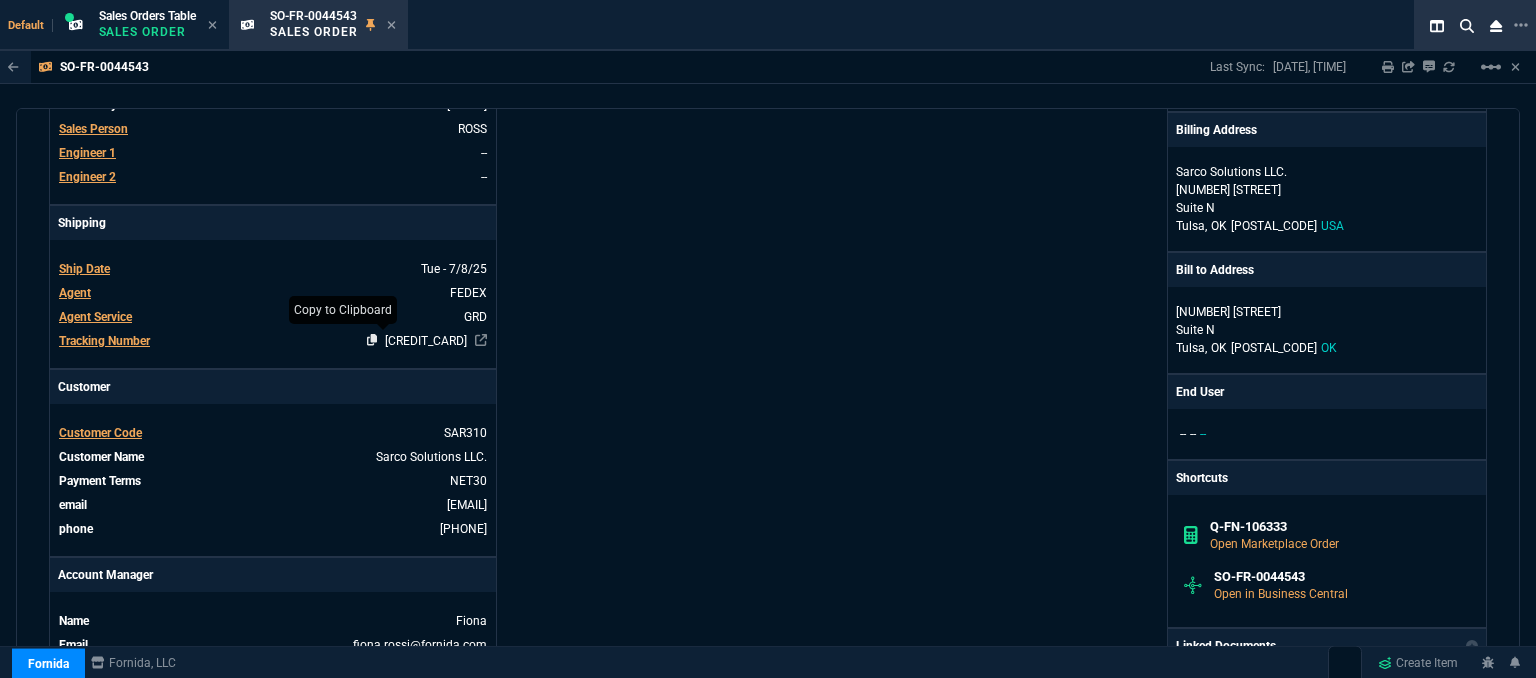 click at bounding box center [408, 268] 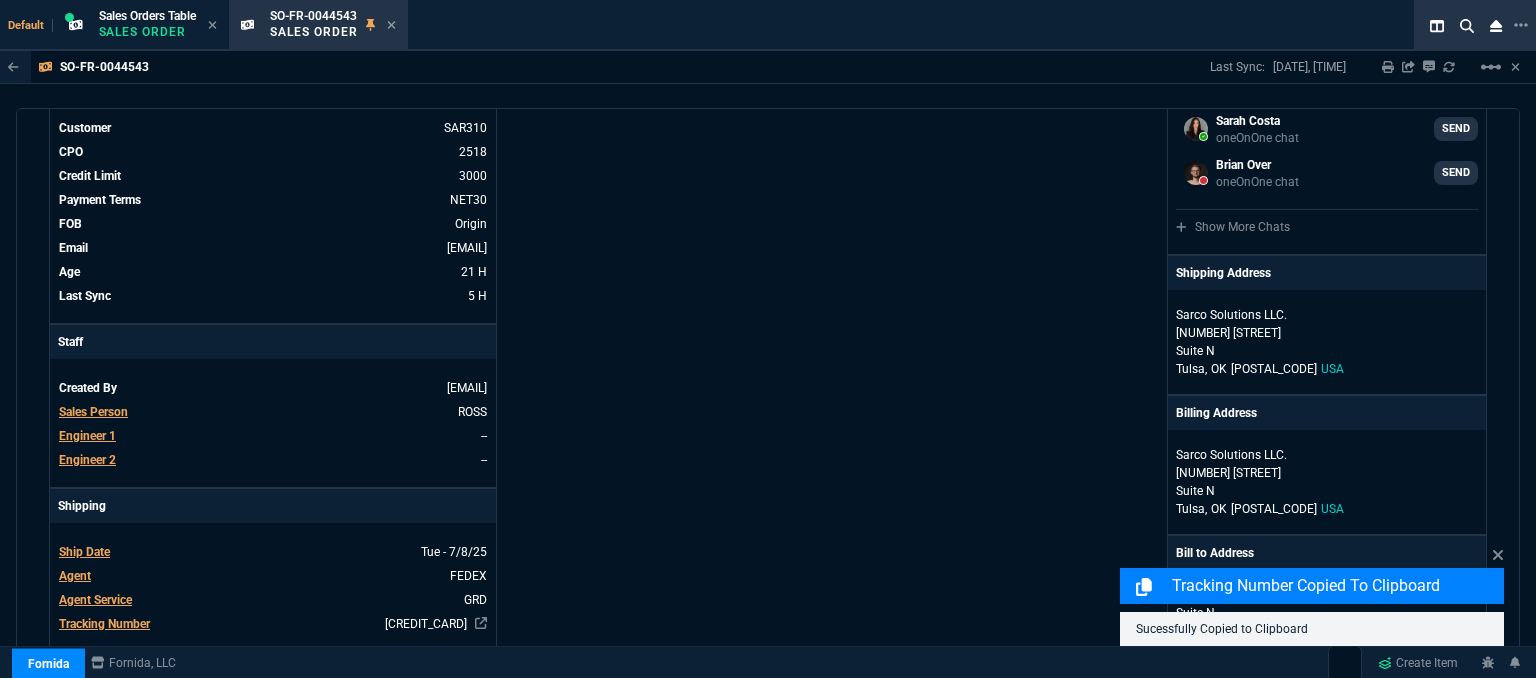 scroll, scrollTop: 0, scrollLeft: 0, axis: both 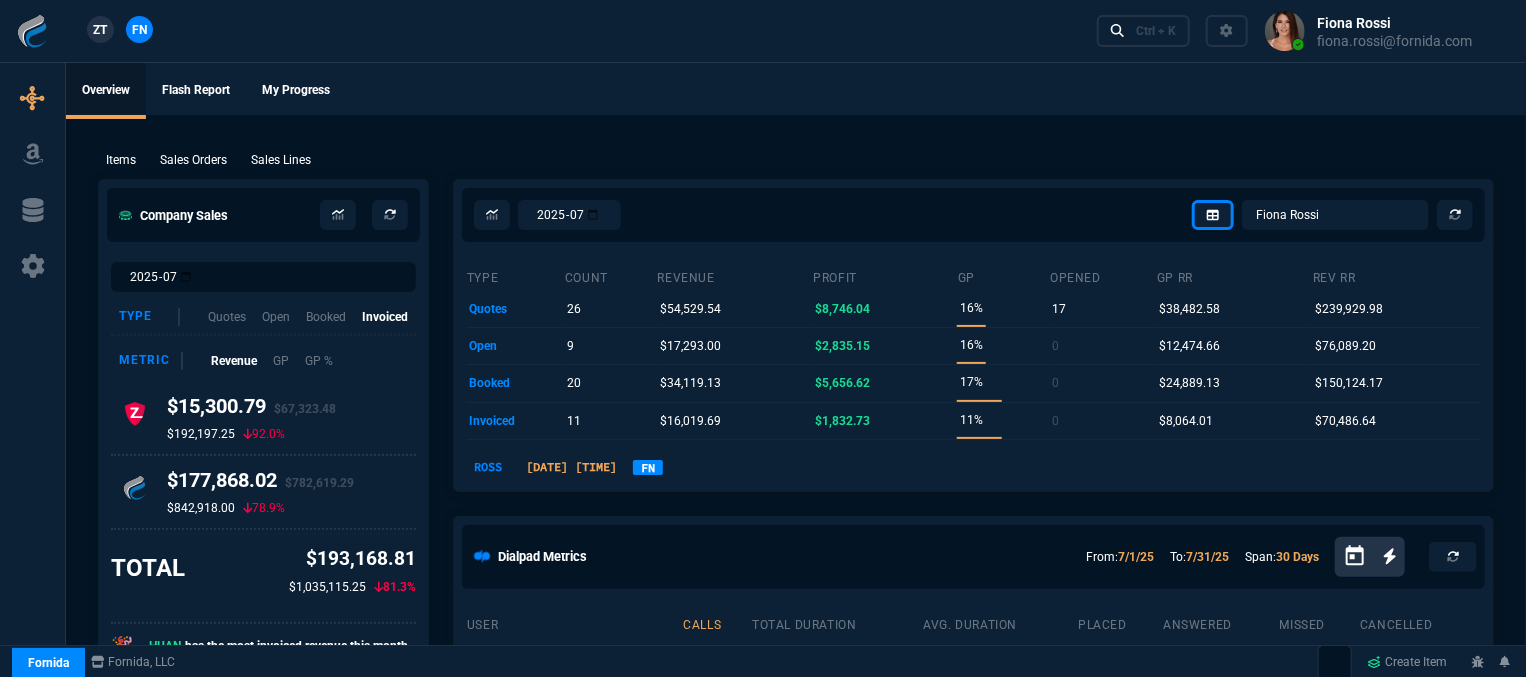 click on "Items Sales Orders Sales Lines Add Link" at bounding box center (796, 159) 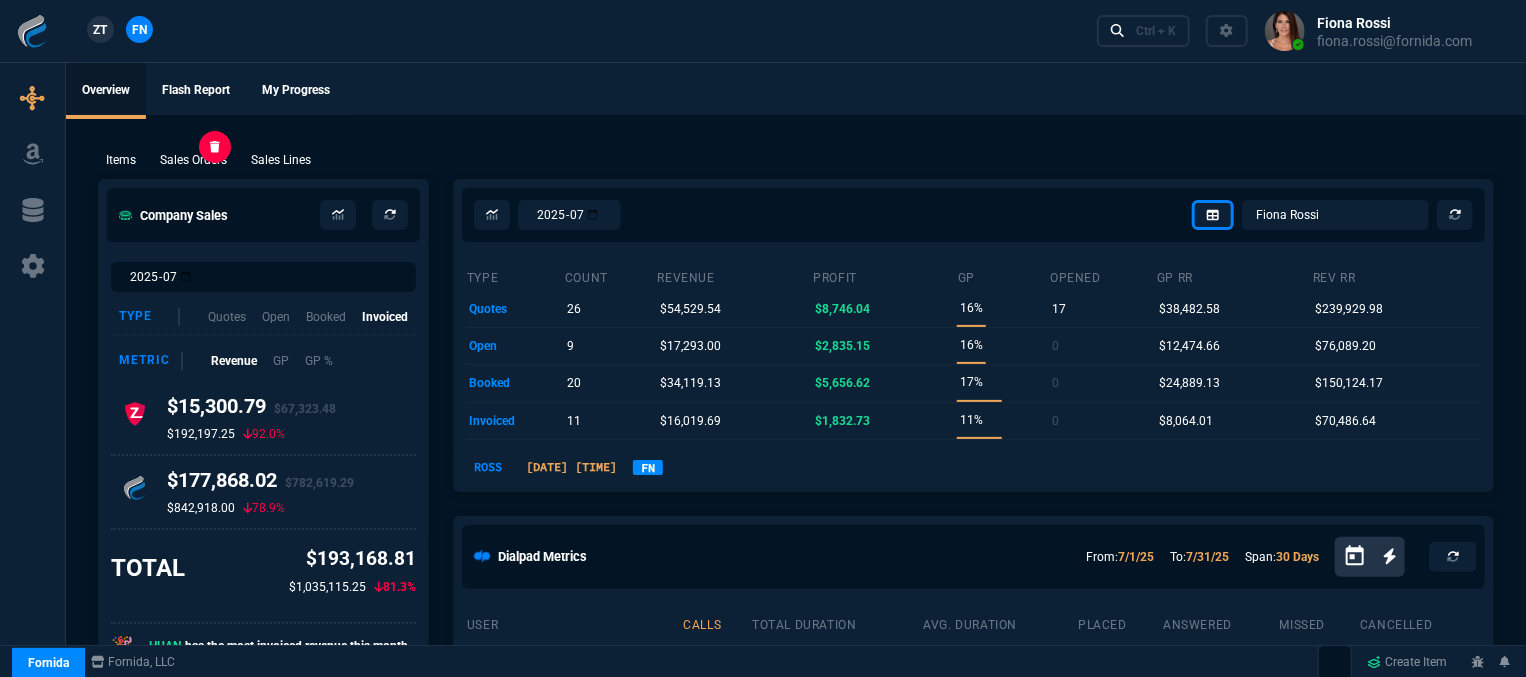 click on "Sales Orders" at bounding box center (121, 160) 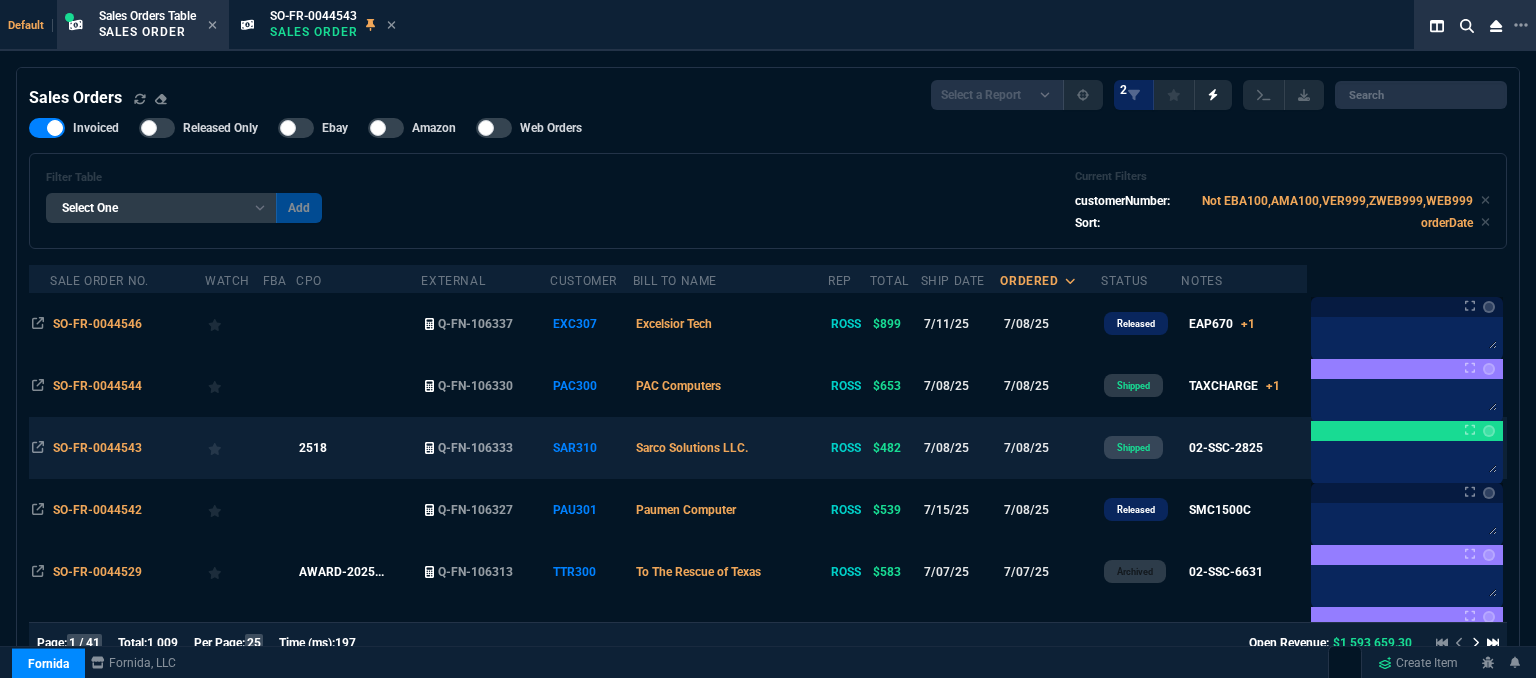 click on "Sarco Solutions LLC." at bounding box center (730, 448) 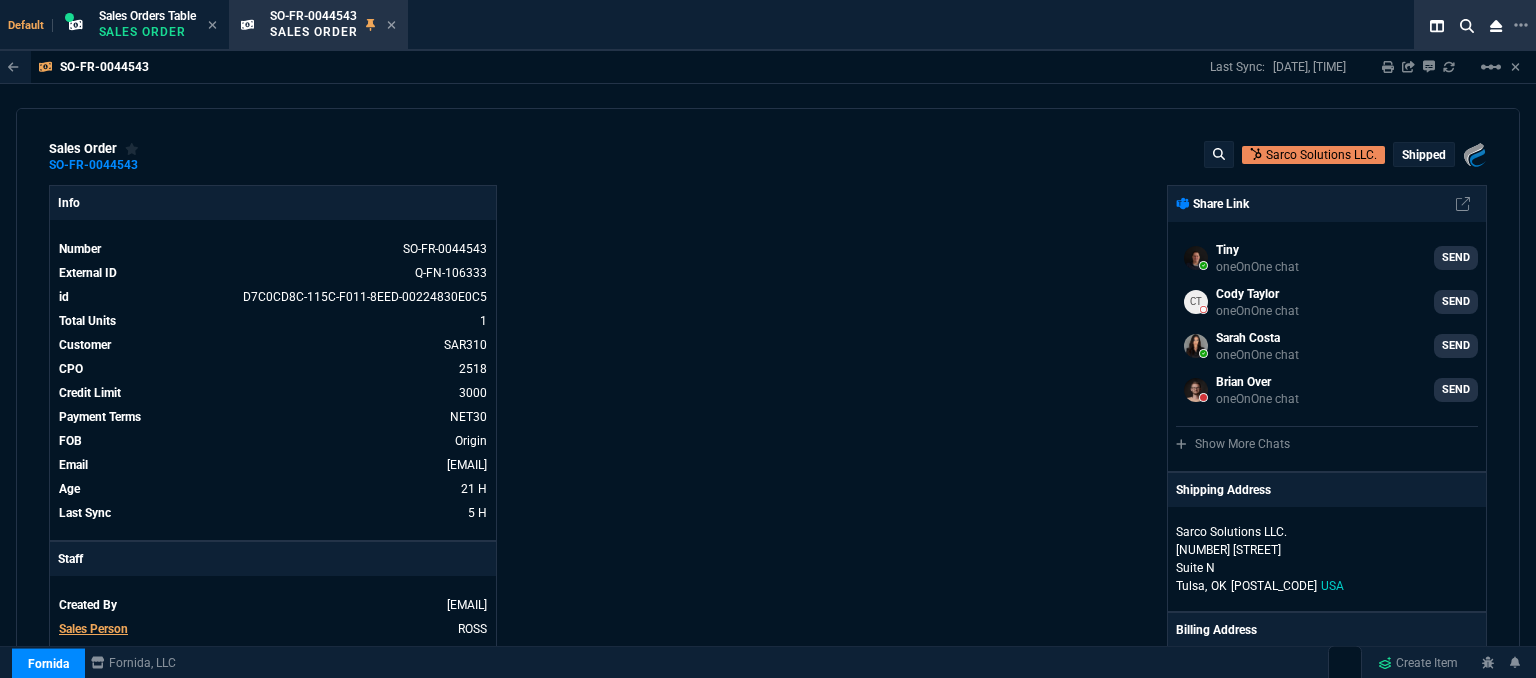 scroll, scrollTop: 300, scrollLeft: 0, axis: vertical 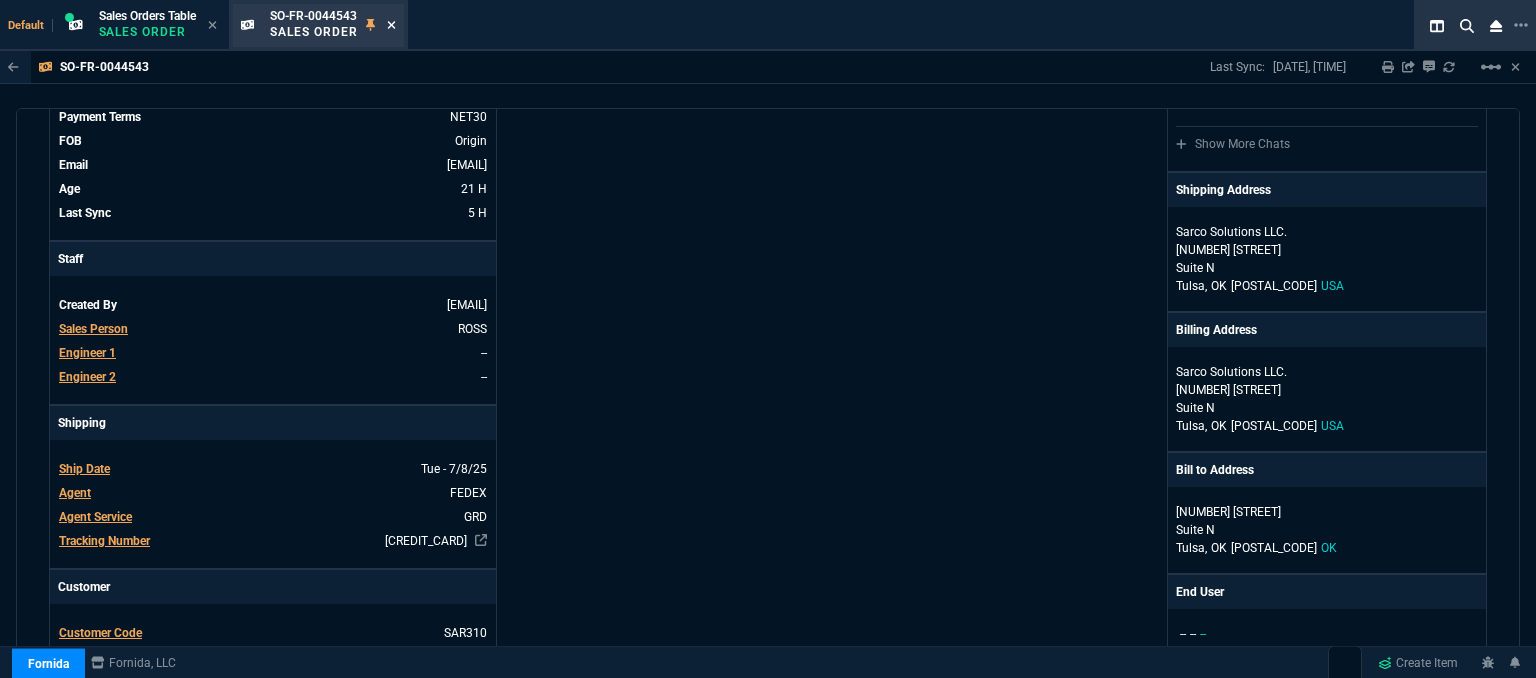 click at bounding box center (391, 25) 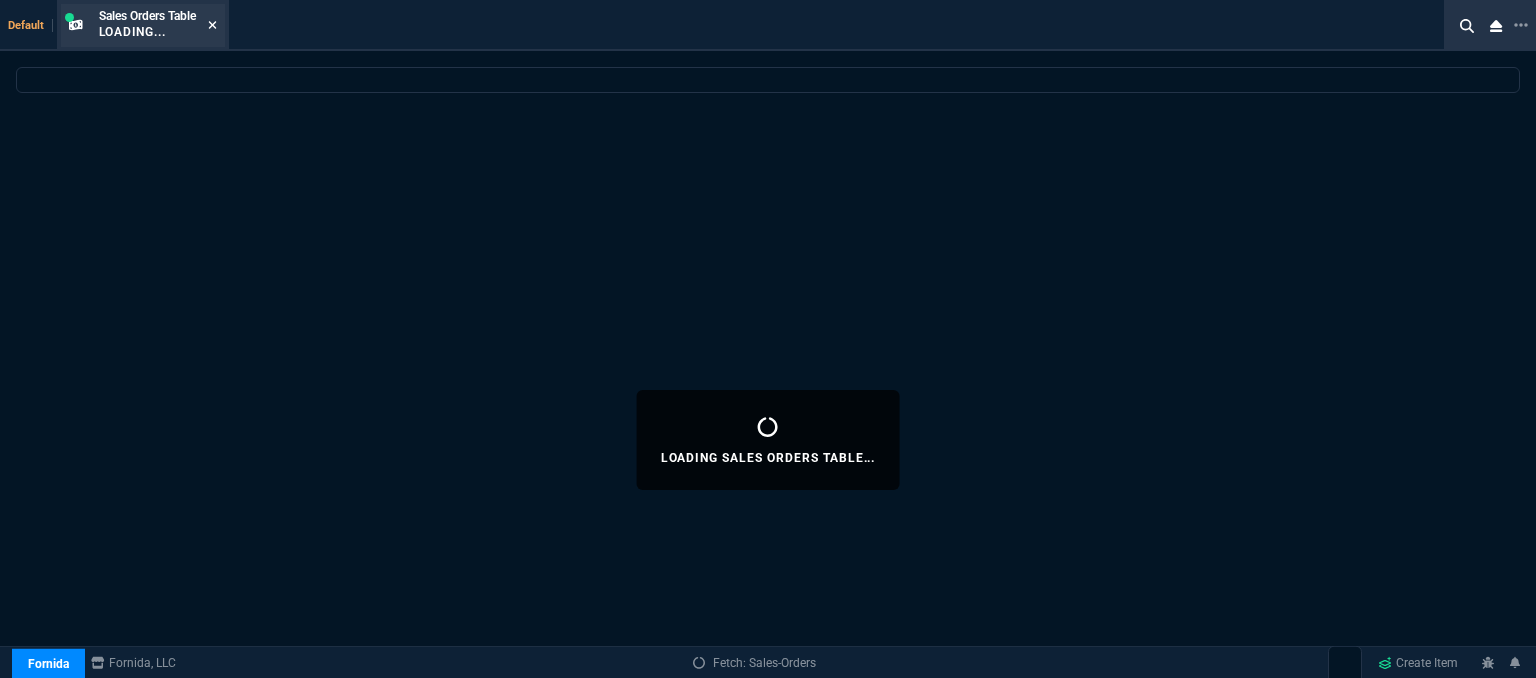 click at bounding box center (212, 25) 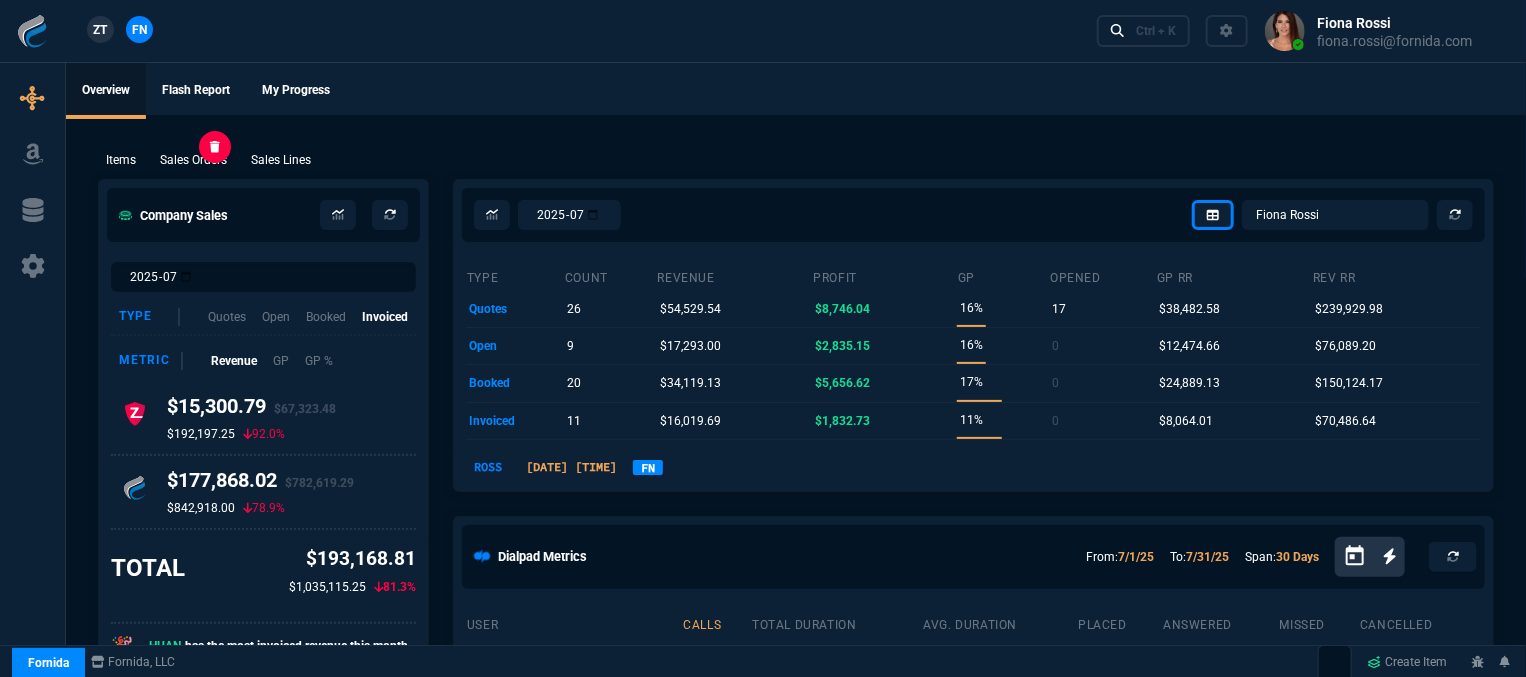 click on "Sales Orders" at bounding box center (121, 160) 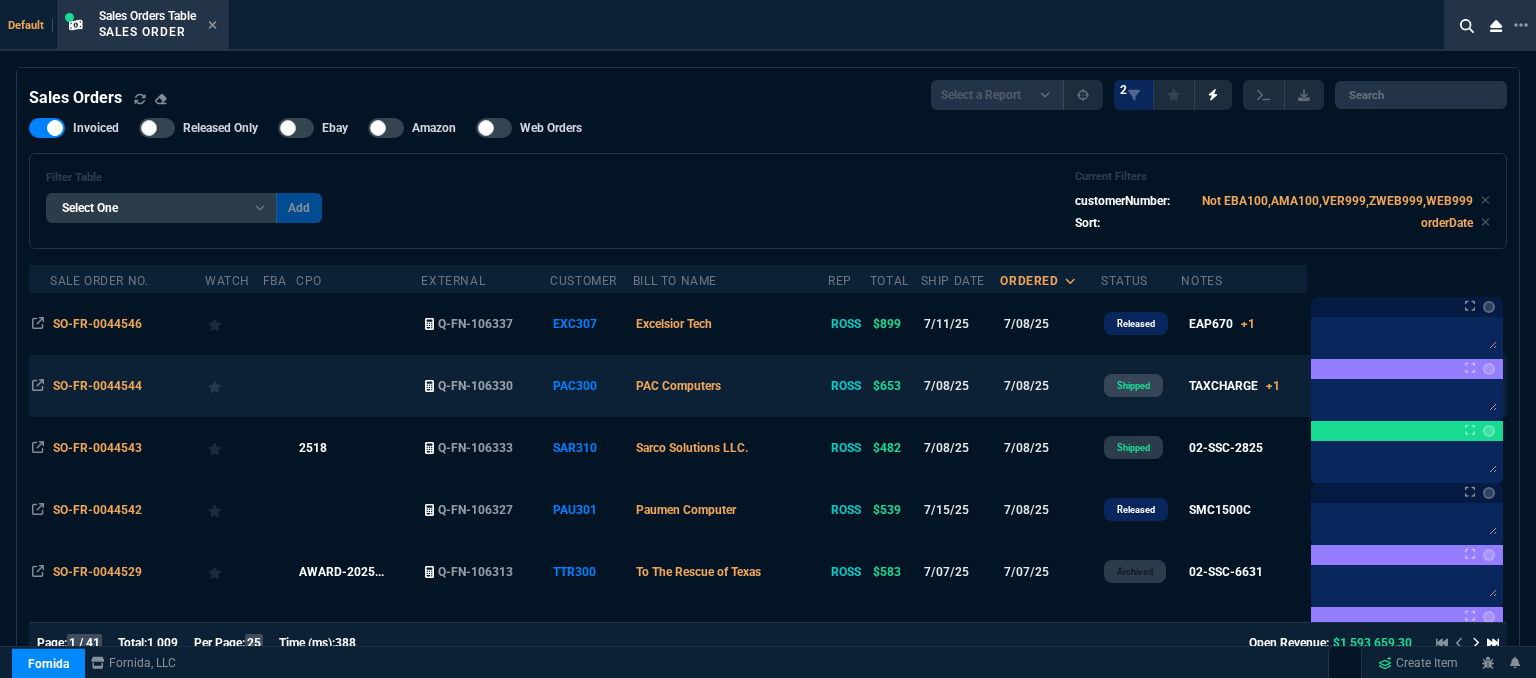 click on "PAC Computers" at bounding box center [730, 386] 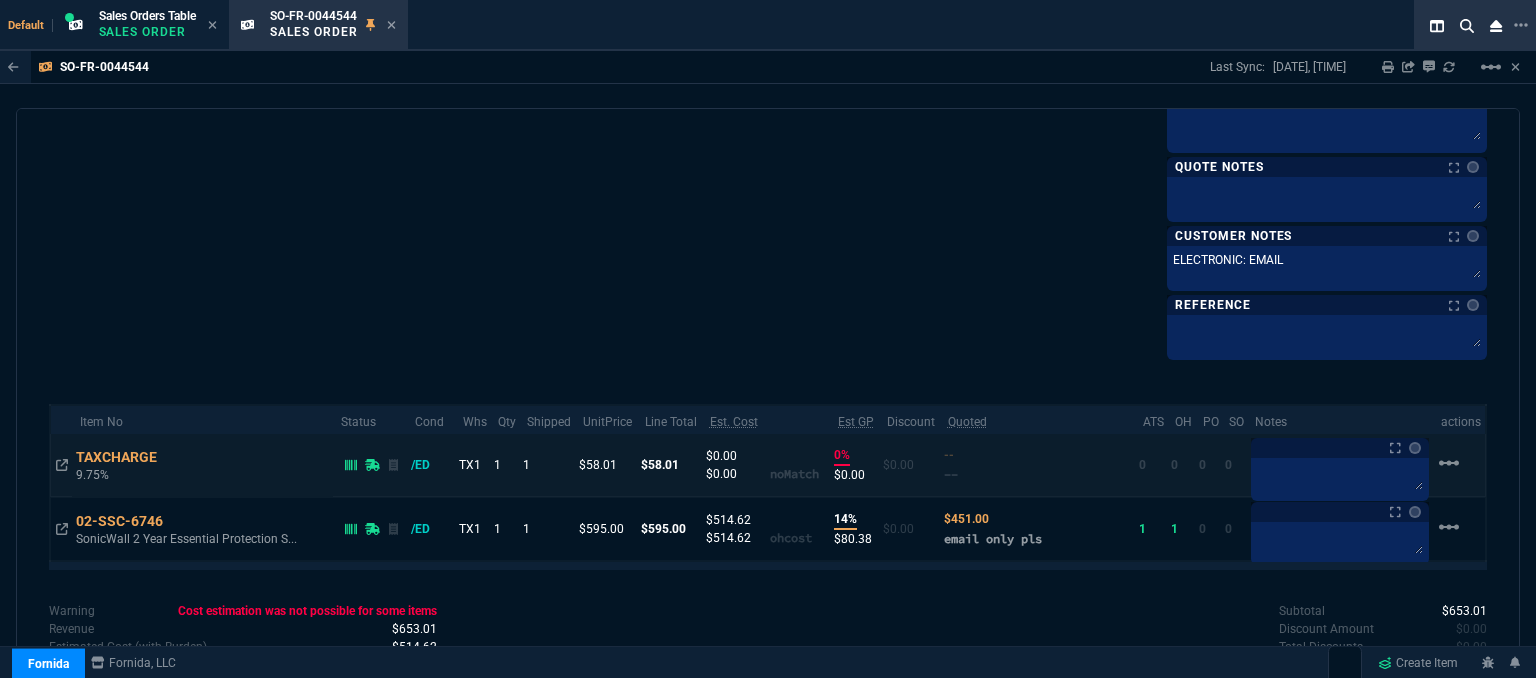 scroll, scrollTop: 1155, scrollLeft: 0, axis: vertical 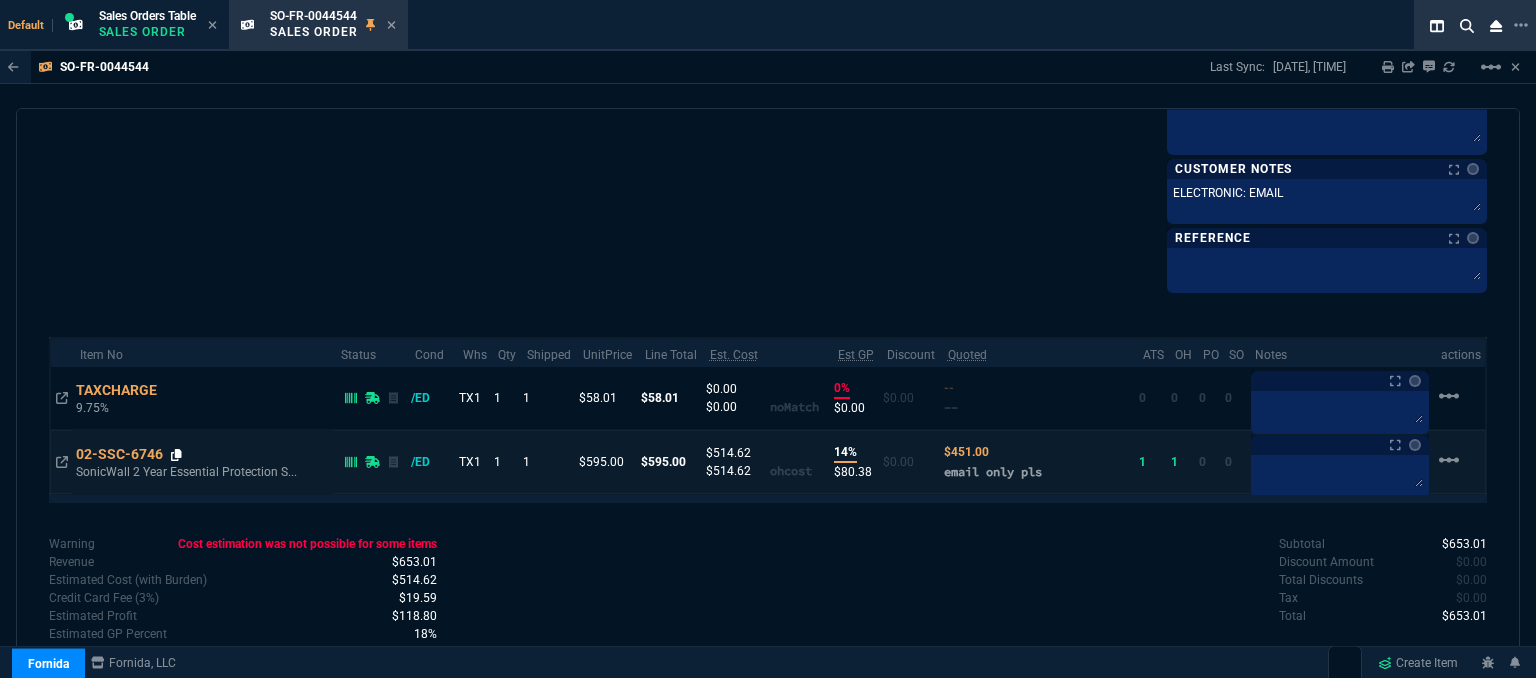 click at bounding box center (170, 391) 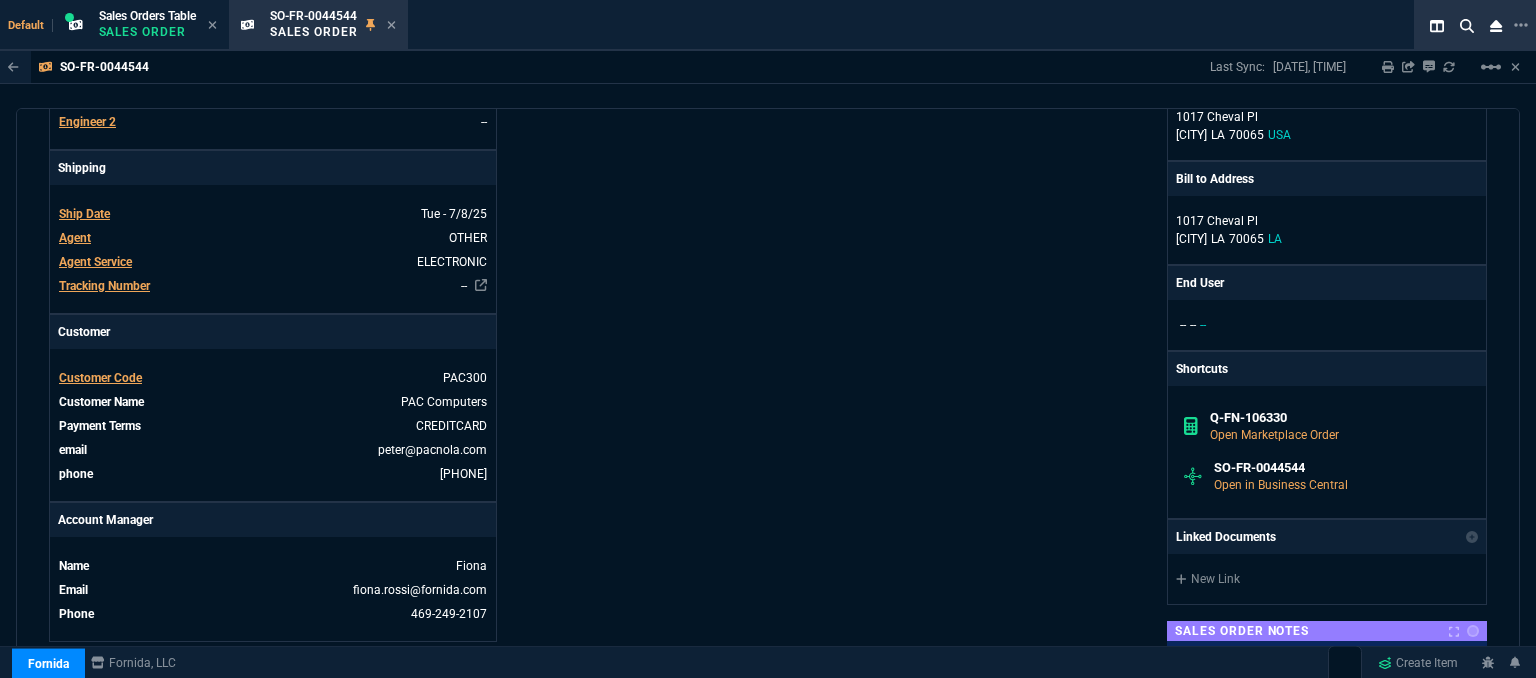 scroll, scrollTop: 0, scrollLeft: 0, axis: both 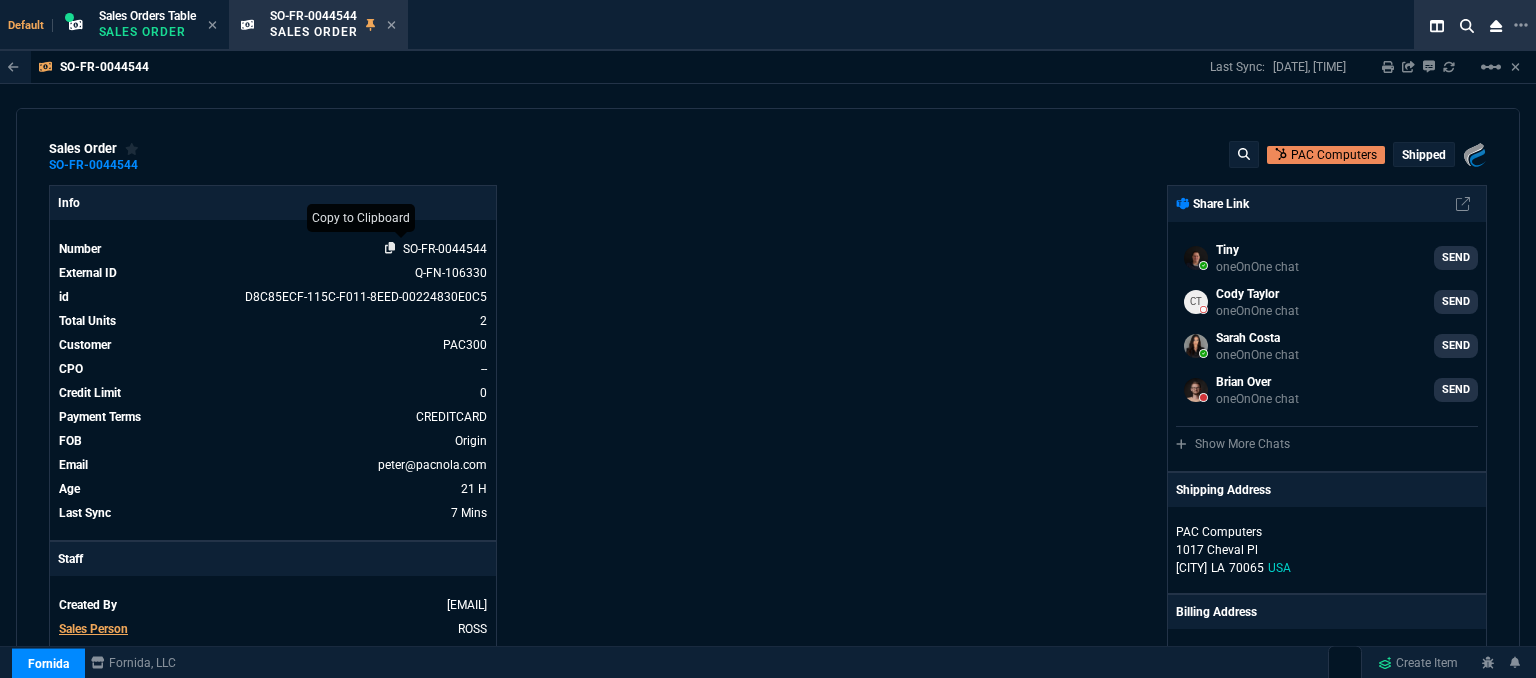 click at bounding box center [390, 248] 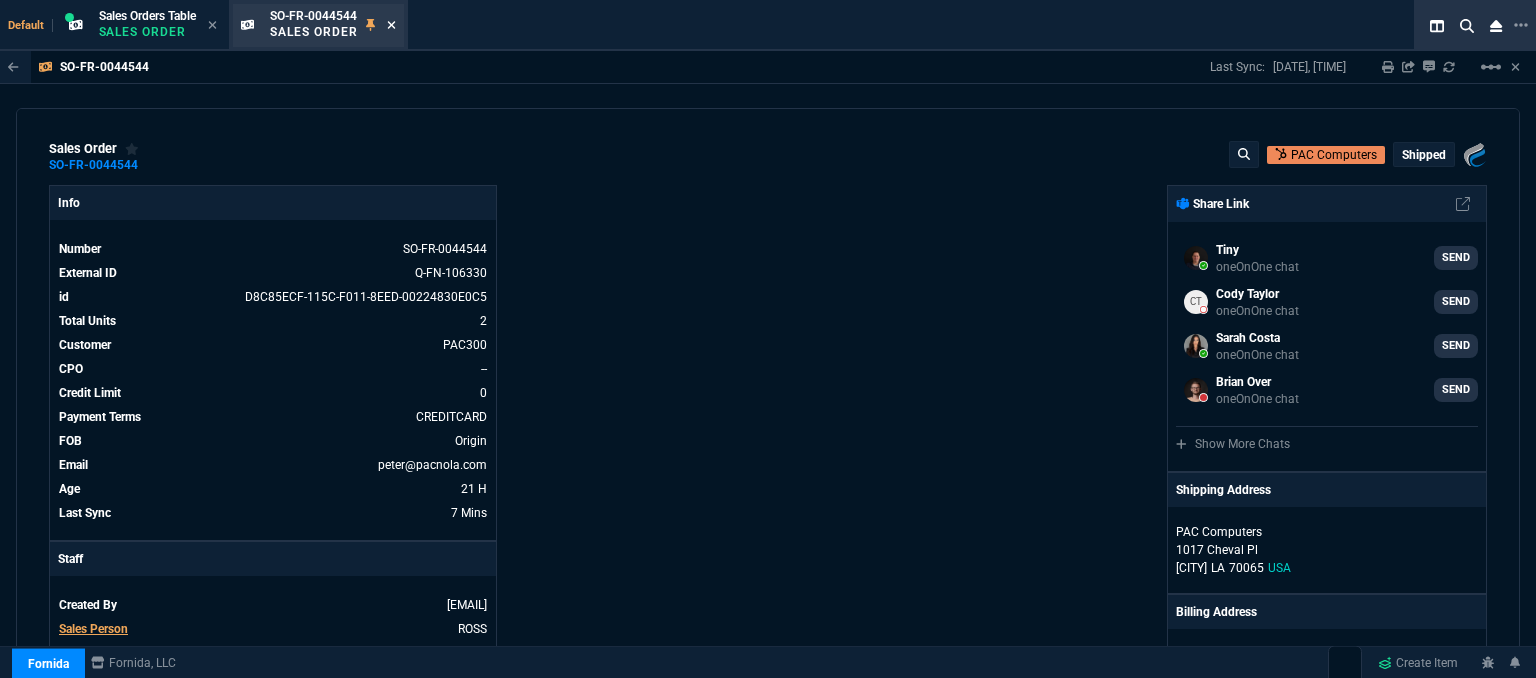 click at bounding box center (391, 25) 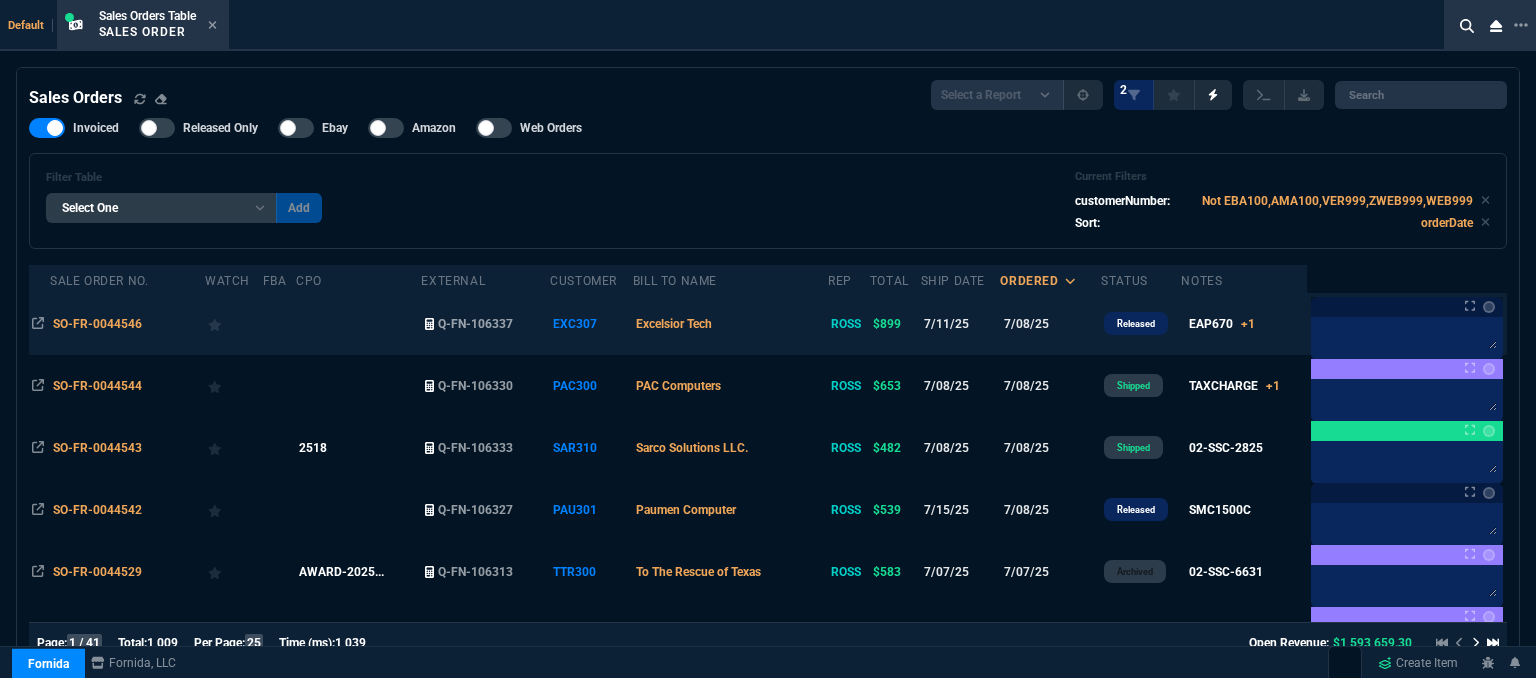 click on "Excelsior Tech" at bounding box center [730, 324] 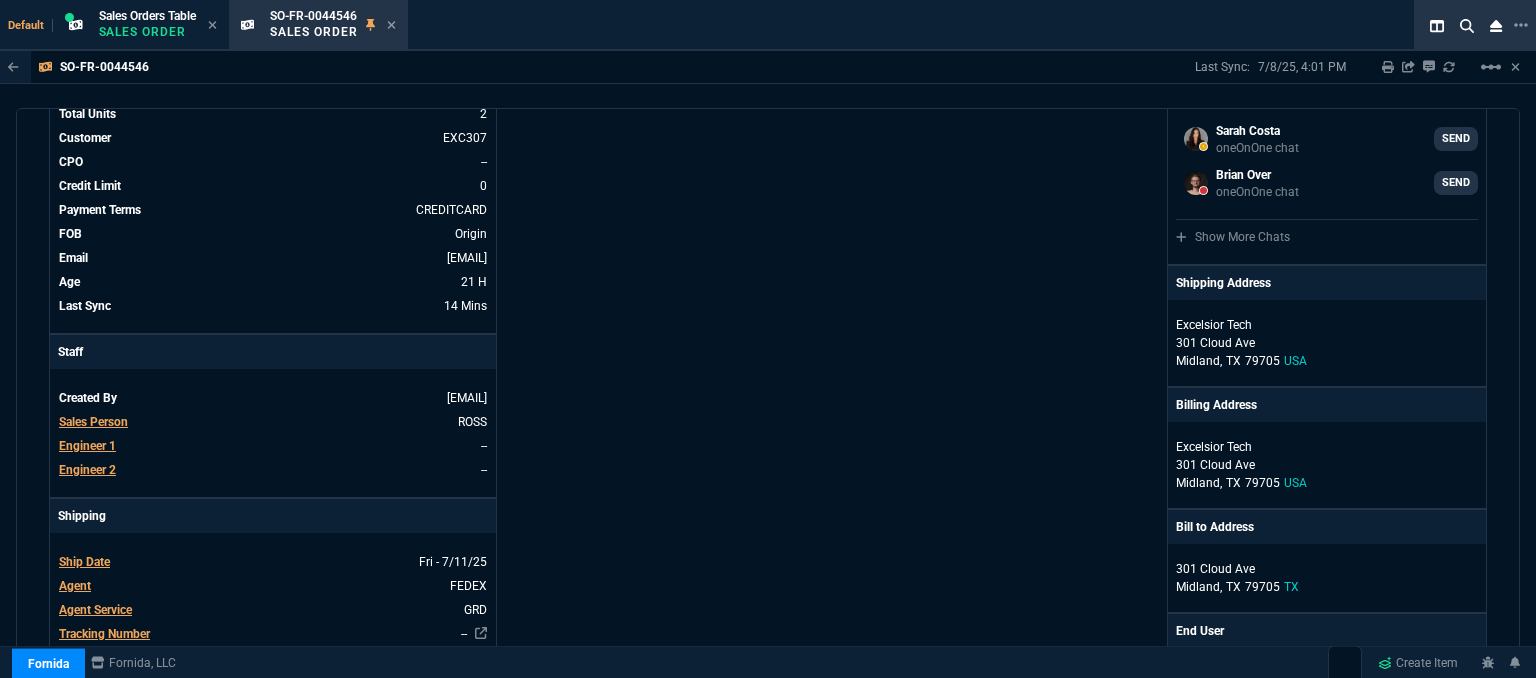 scroll, scrollTop: 300, scrollLeft: 0, axis: vertical 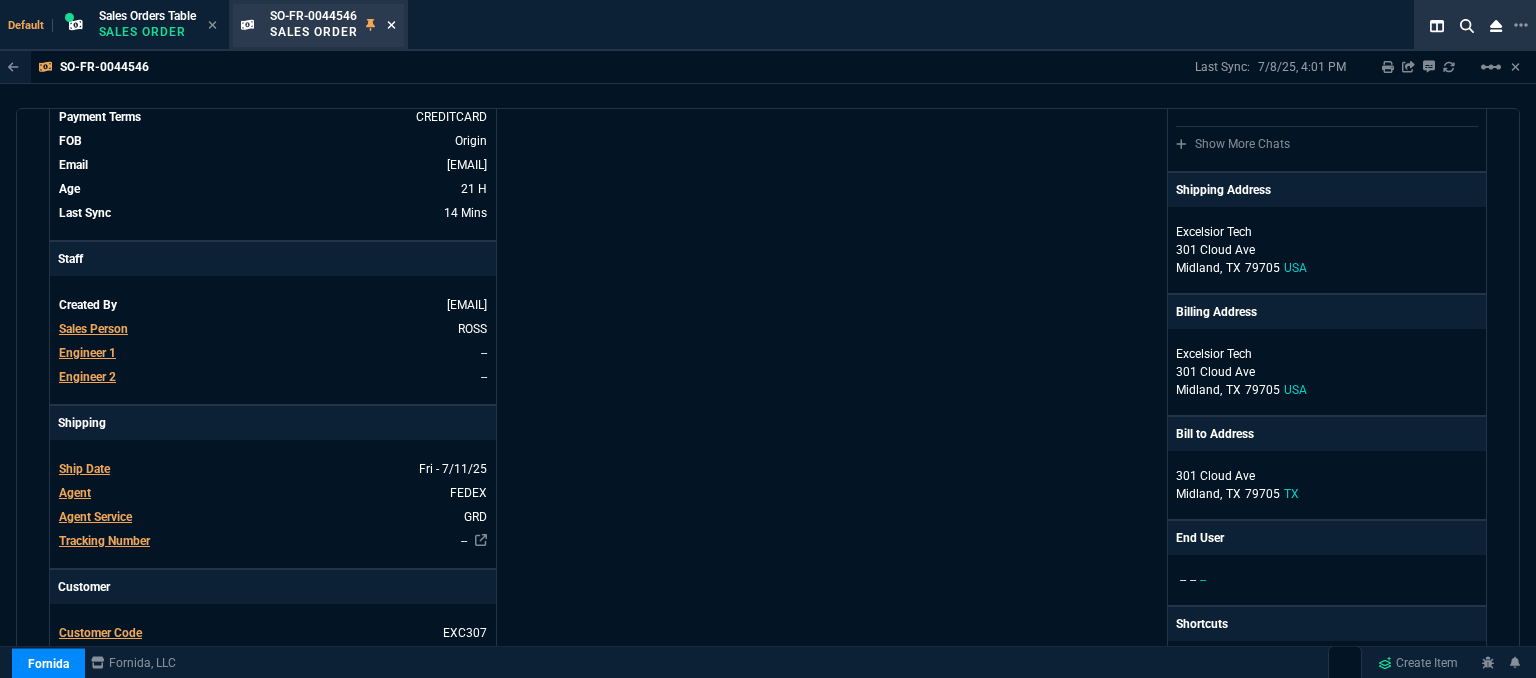 click at bounding box center (391, 25) 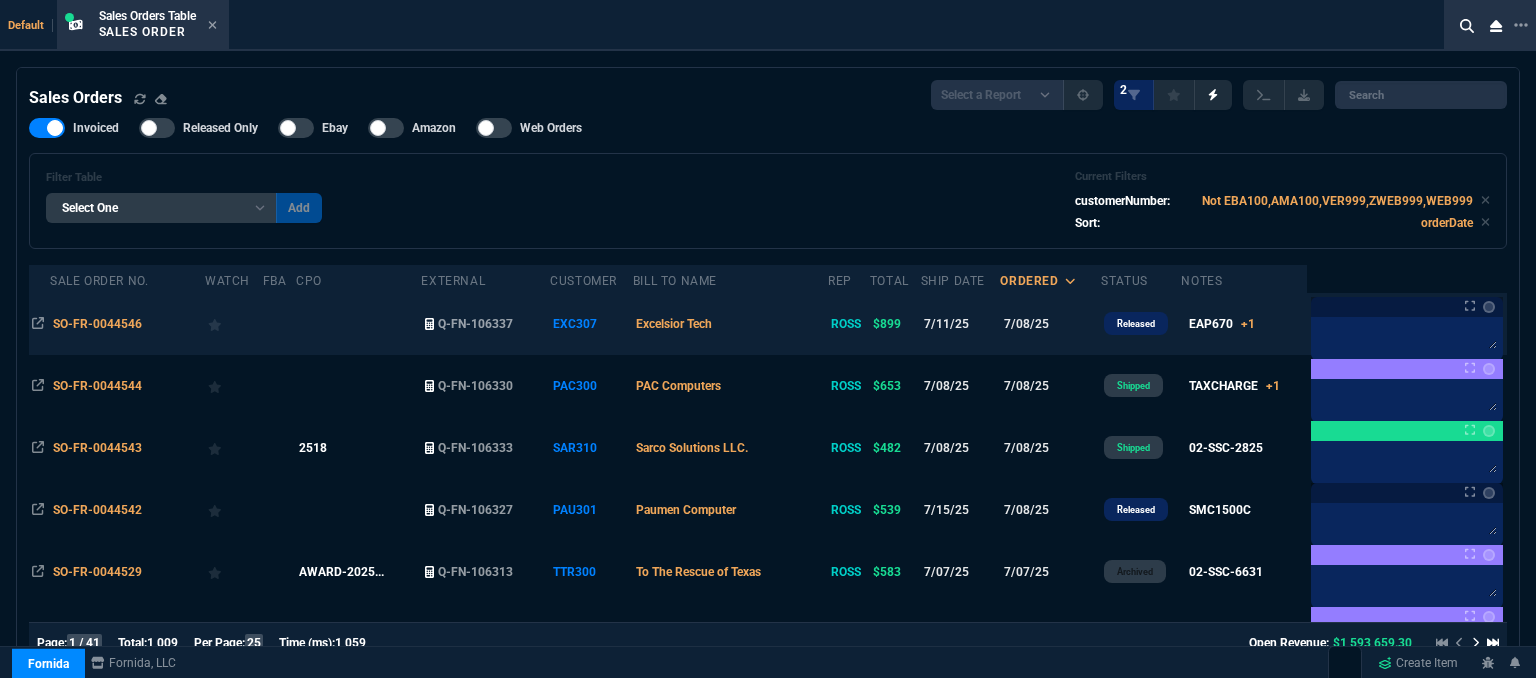 click on "Excelsior Tech" at bounding box center (730, 324) 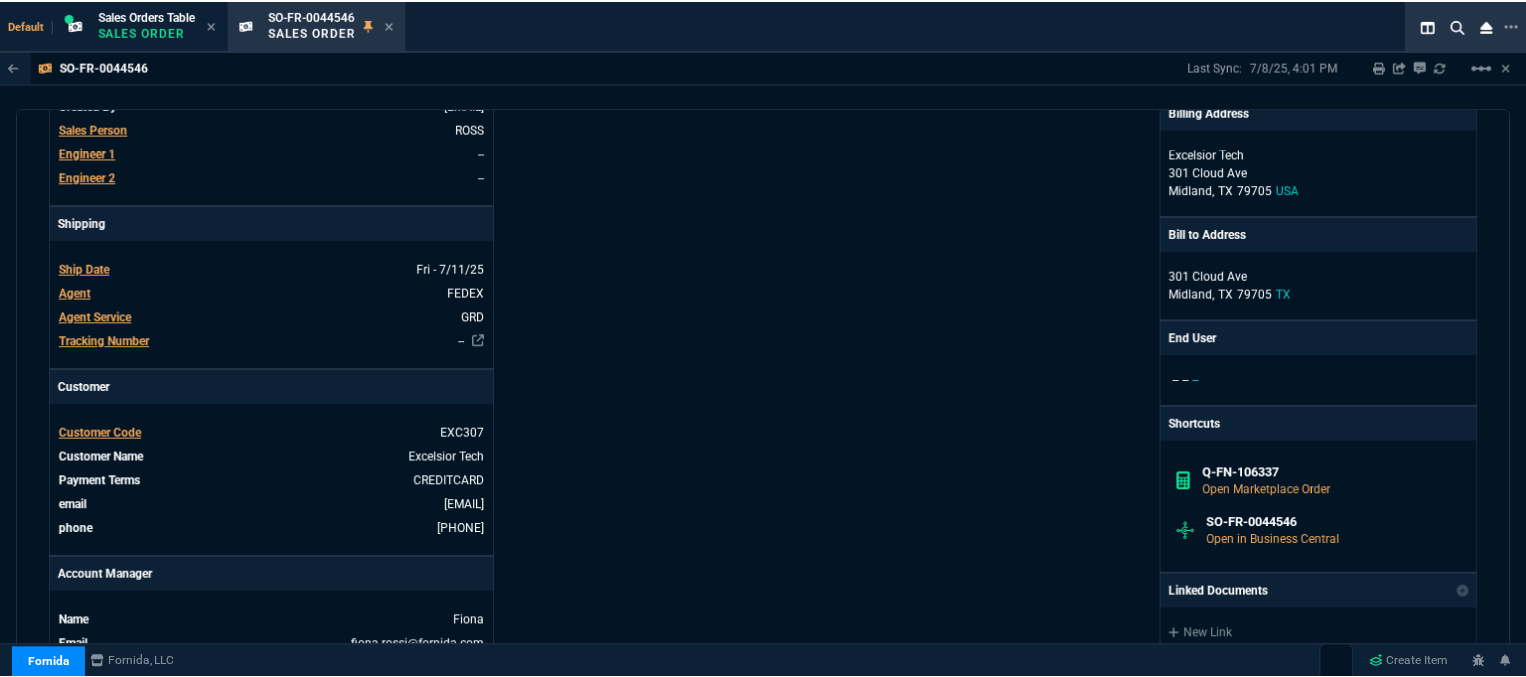 scroll, scrollTop: 900, scrollLeft: 0, axis: vertical 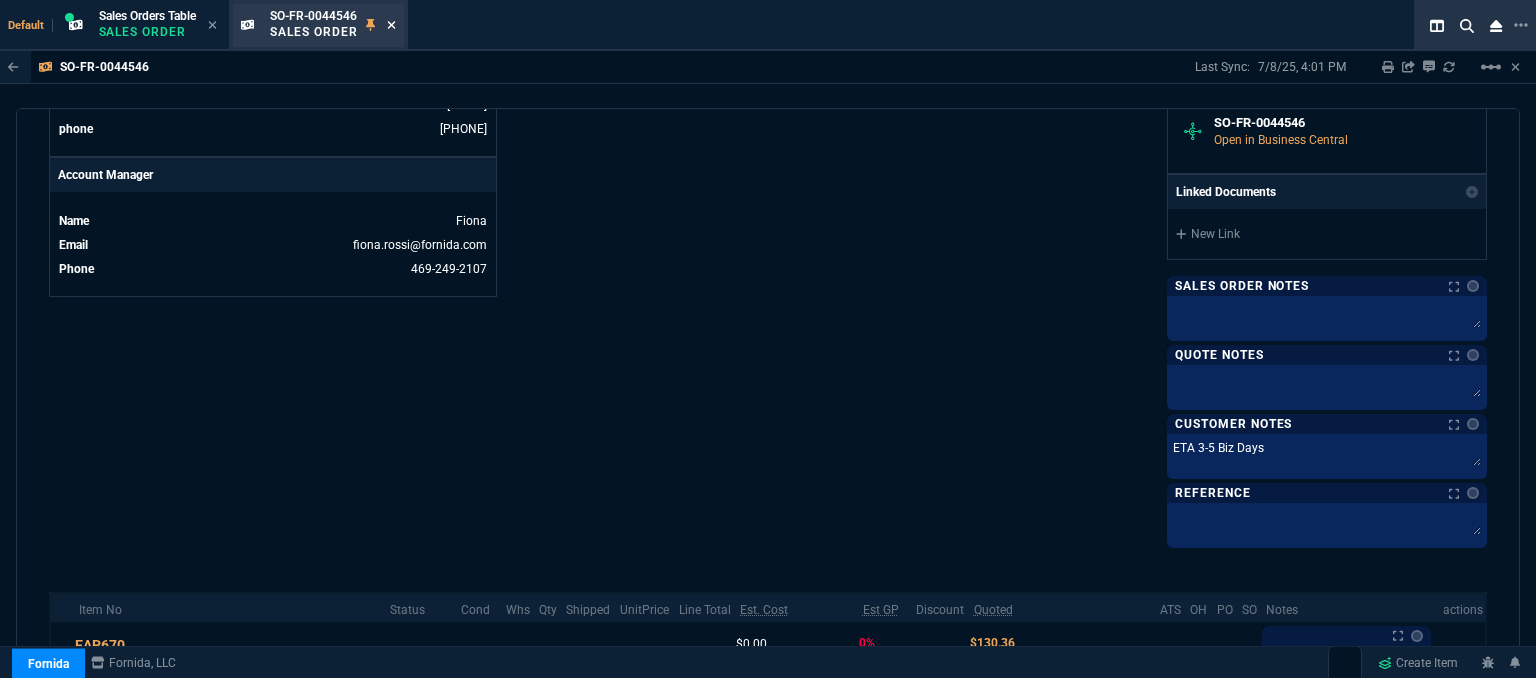 click at bounding box center [391, 25] 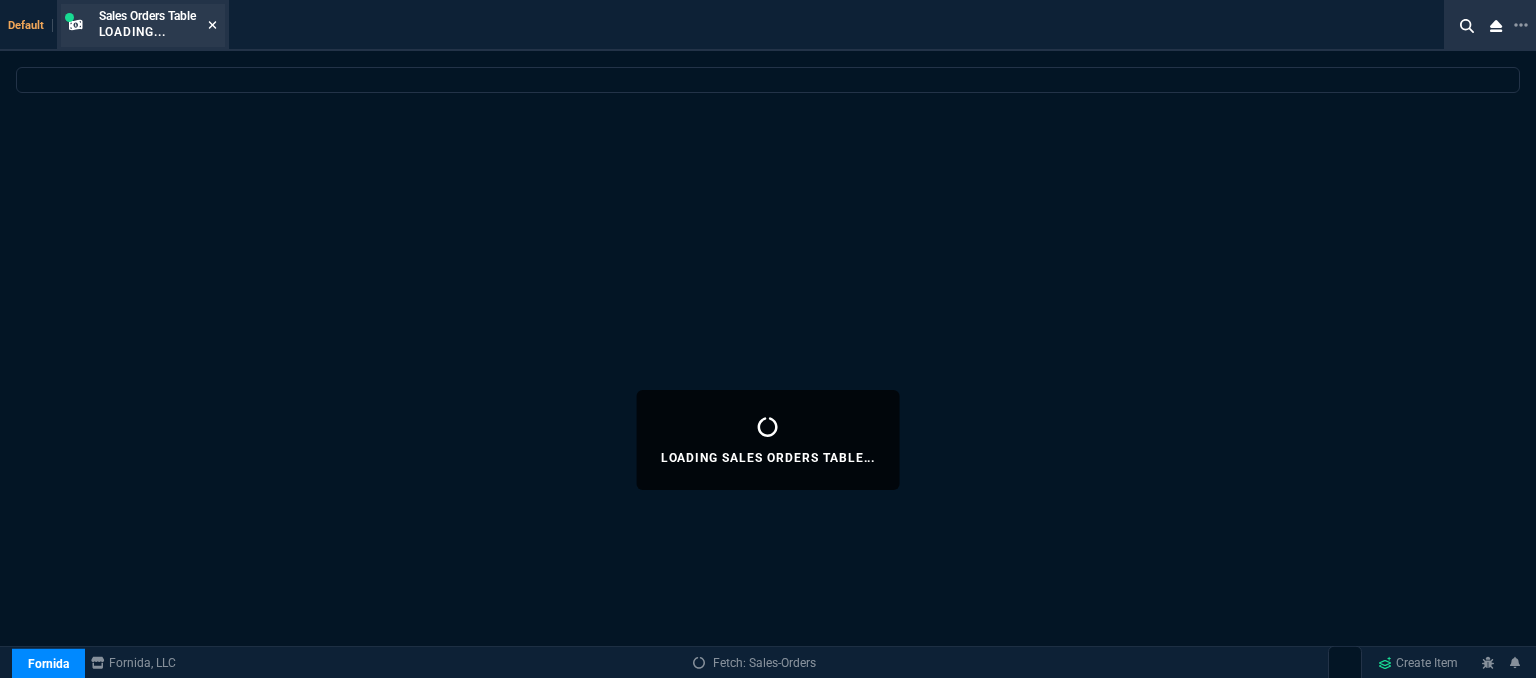 click at bounding box center (212, 25) 